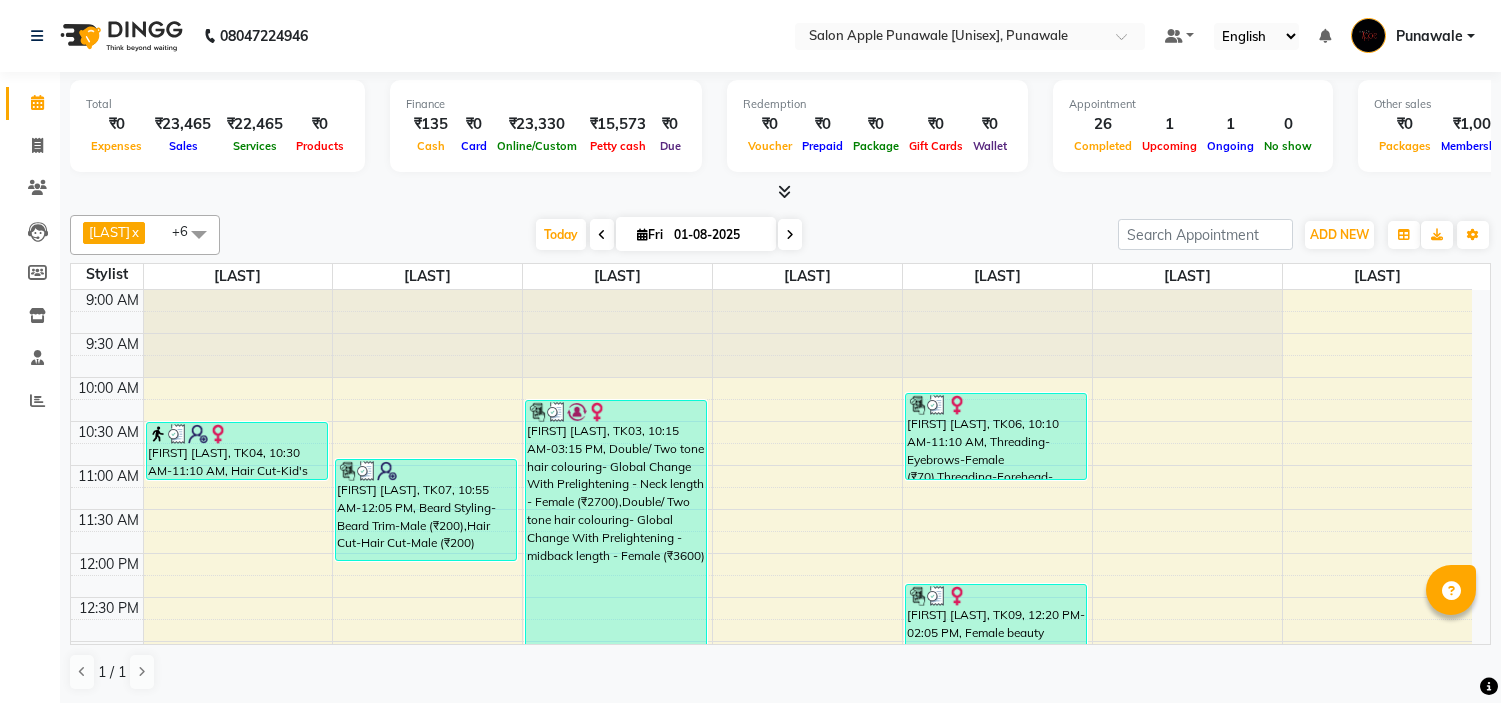 scroll, scrollTop: 0, scrollLeft: 0, axis: both 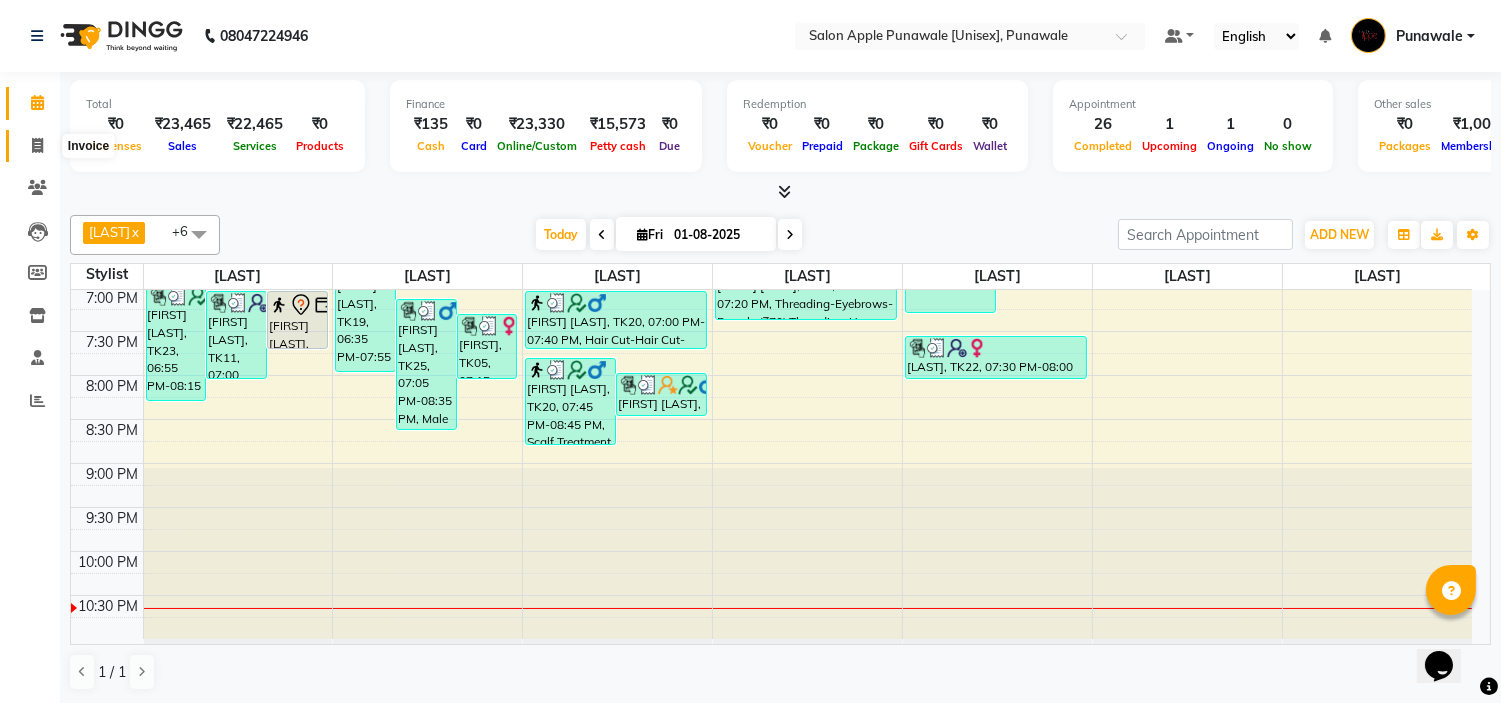 click 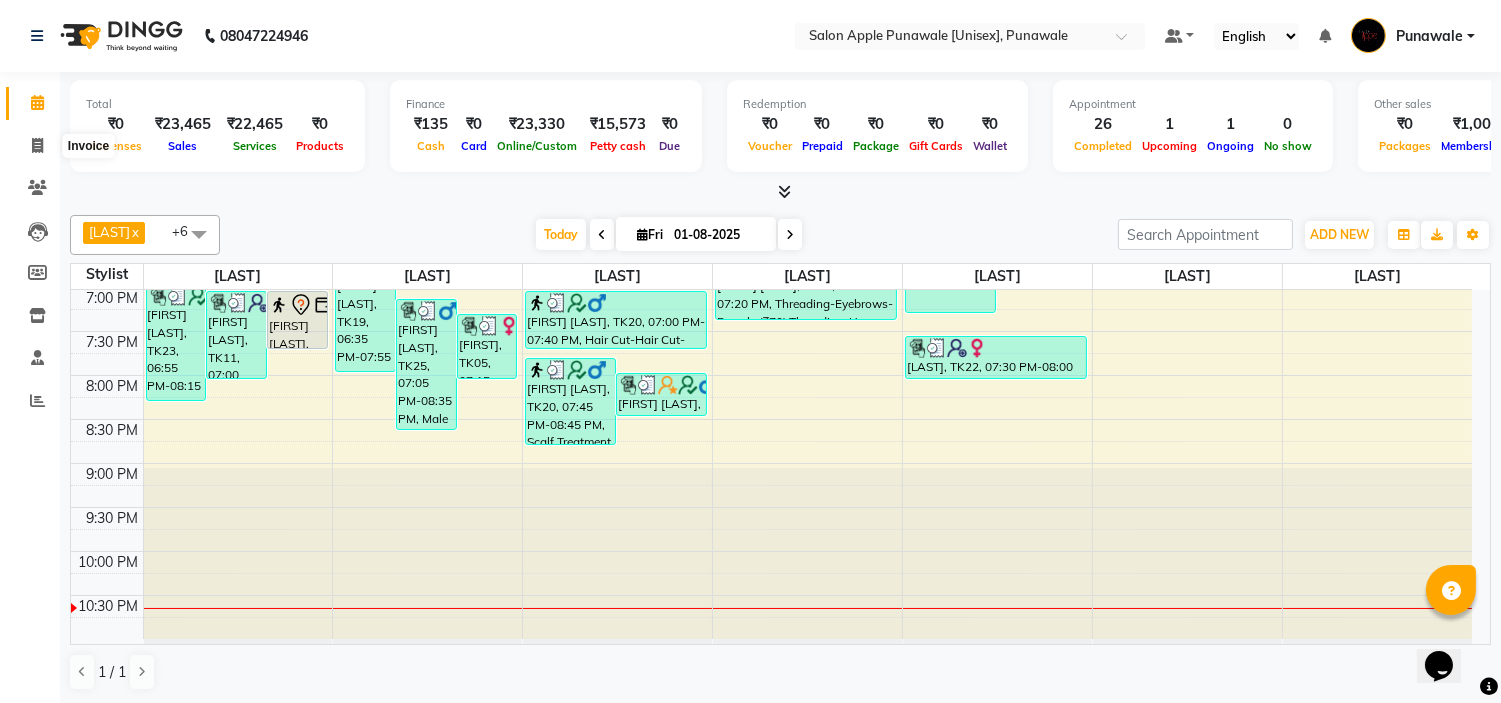 select on "5421" 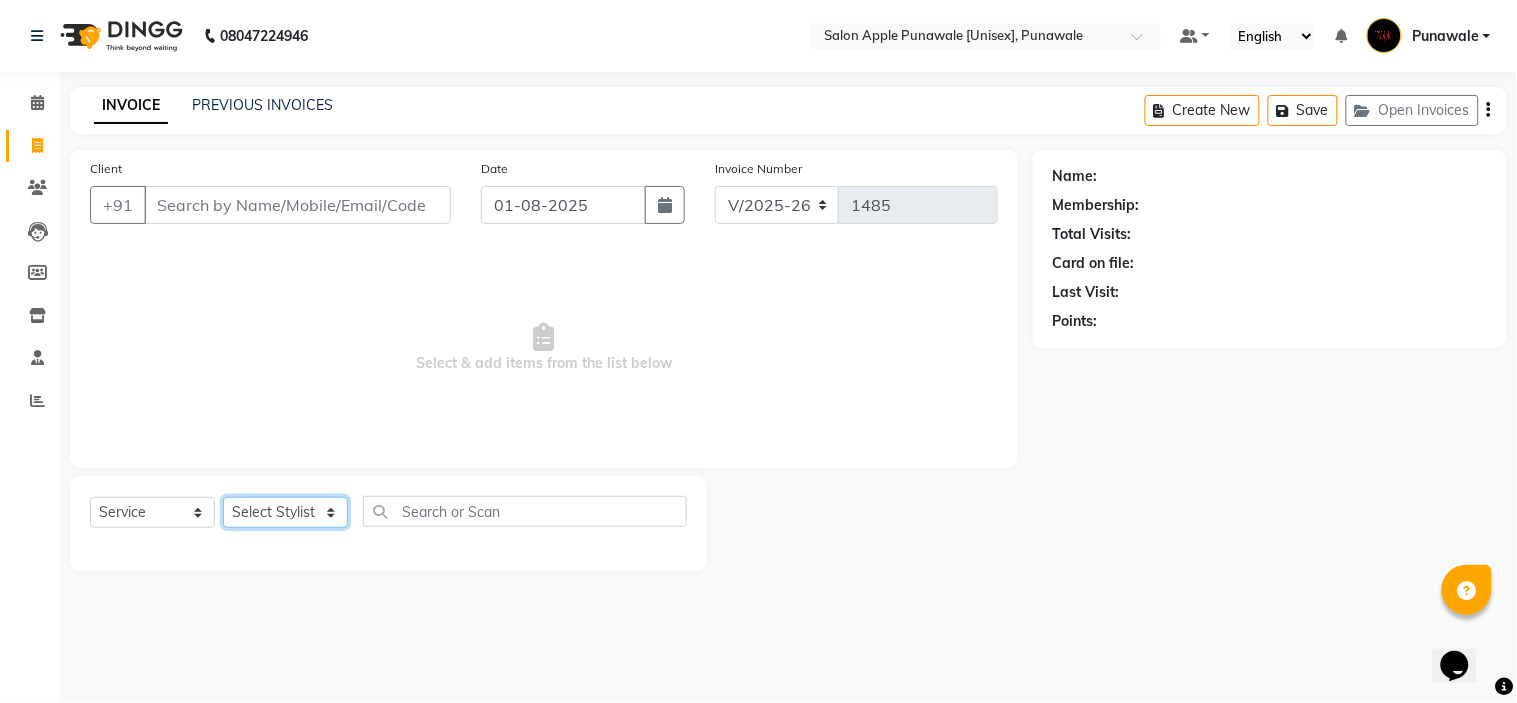 click on "Select Stylist [LAST] [LAST] [LAST] [LAST] [LAST] [LAST] [LAST] [LAST] Biotop Spa - midback length - Female (₹2500)  x Facial-Raaga Professional Facial - Dry Skin-Female (₹1000) Facial-Raaga Professional Facial - Oily Skin-Female (₹1000) Facial-Richfeel Skin Whitening Facial-Female (₹1600) Facial-03+ Whitening without Peel Off Mask-Female (₹2100) Facial-03+ Seaweed without Peel Off Mask-Female (₹2100) Facial-03+ Whitening with Peel Off Mask-Female (₹2300) Facial-03+ Seaweed with Peel Off Mask-Female (₹2300) Facial-Signature Facial Oily Skin -Female (₹2700) Facial-Signature Facial Dry Skin-Female (₹2700) Facial-Kanpeki Gensyl Facial with Detan - Dry Skin - Female (₹3000) Facial-Kanpeki Gensyl Facial with Detan - Oily Skin - Female (₹3000) Facial-Hydra Facial - Female (₹4000) Facial-Raaga Professional Facial - Dry Skin-Male (₹1000) Facial-Raaga Professional Facial - Oily Skin-Male (₹1000) Facial-Hydra Facial-Male (₹4000) 1" 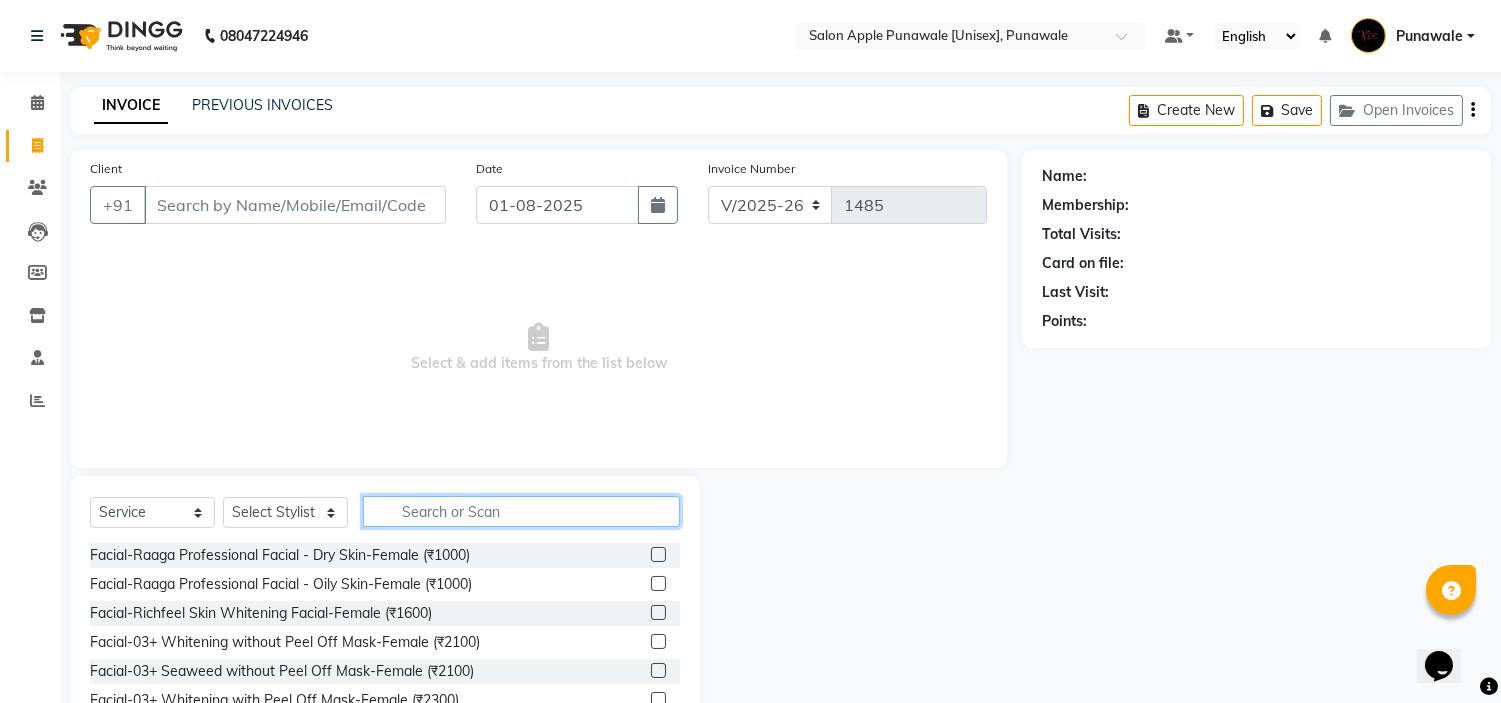 click 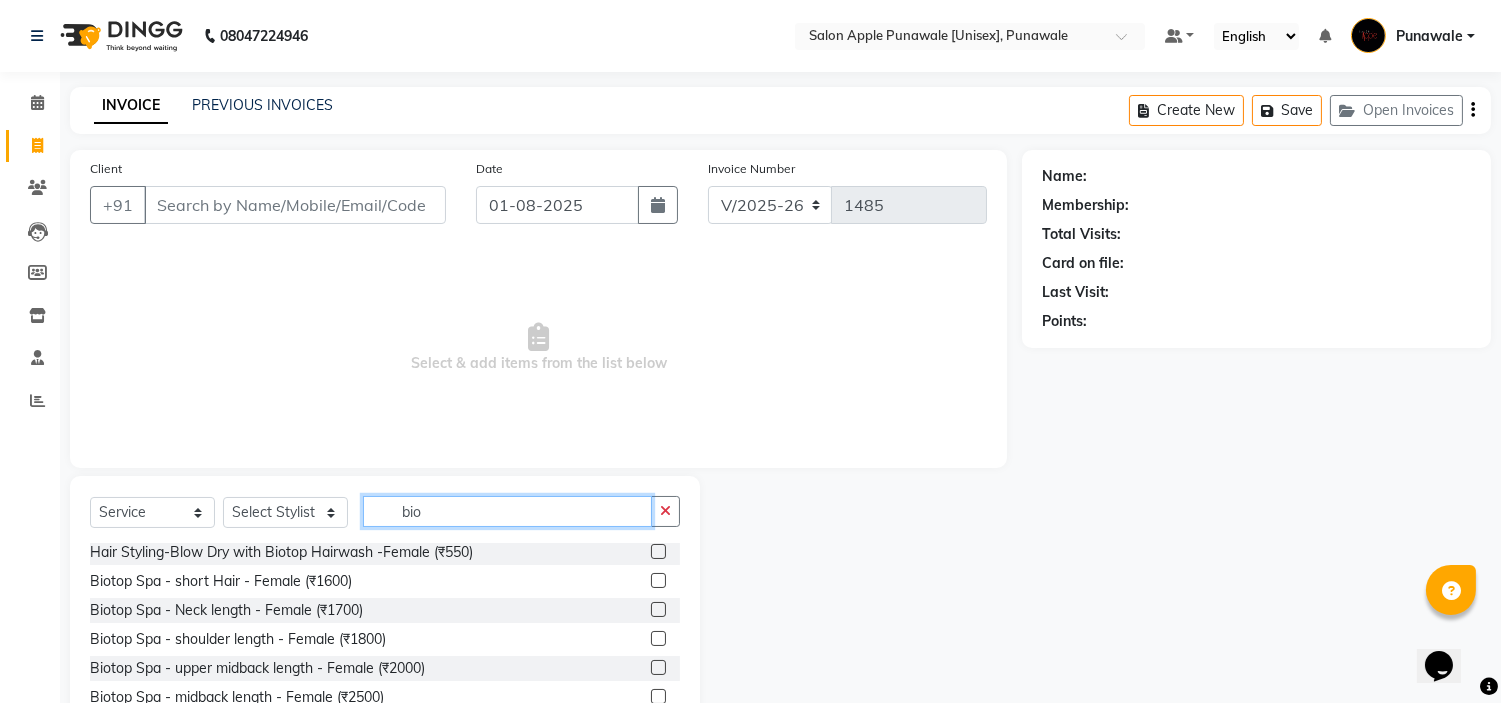 scroll, scrollTop: 111, scrollLeft: 0, axis: vertical 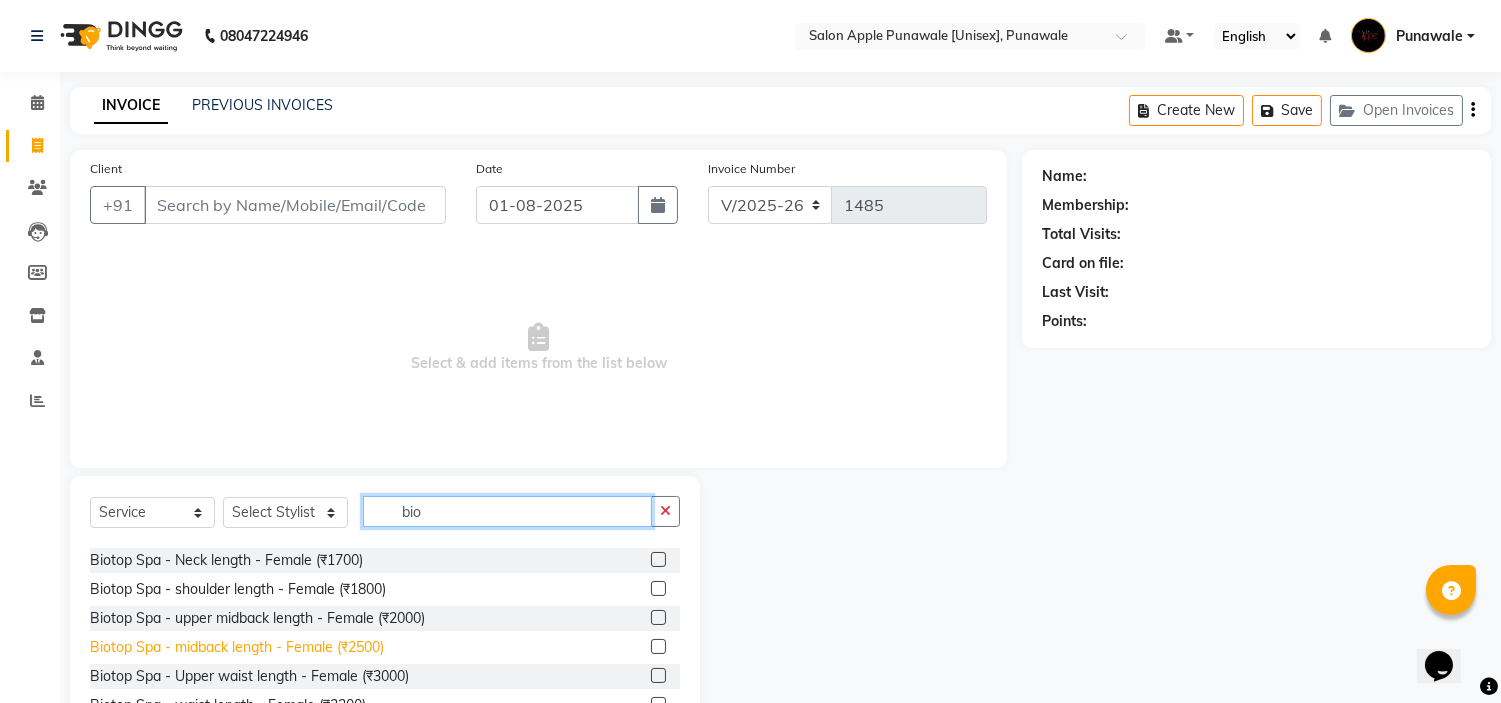 type on "bio" 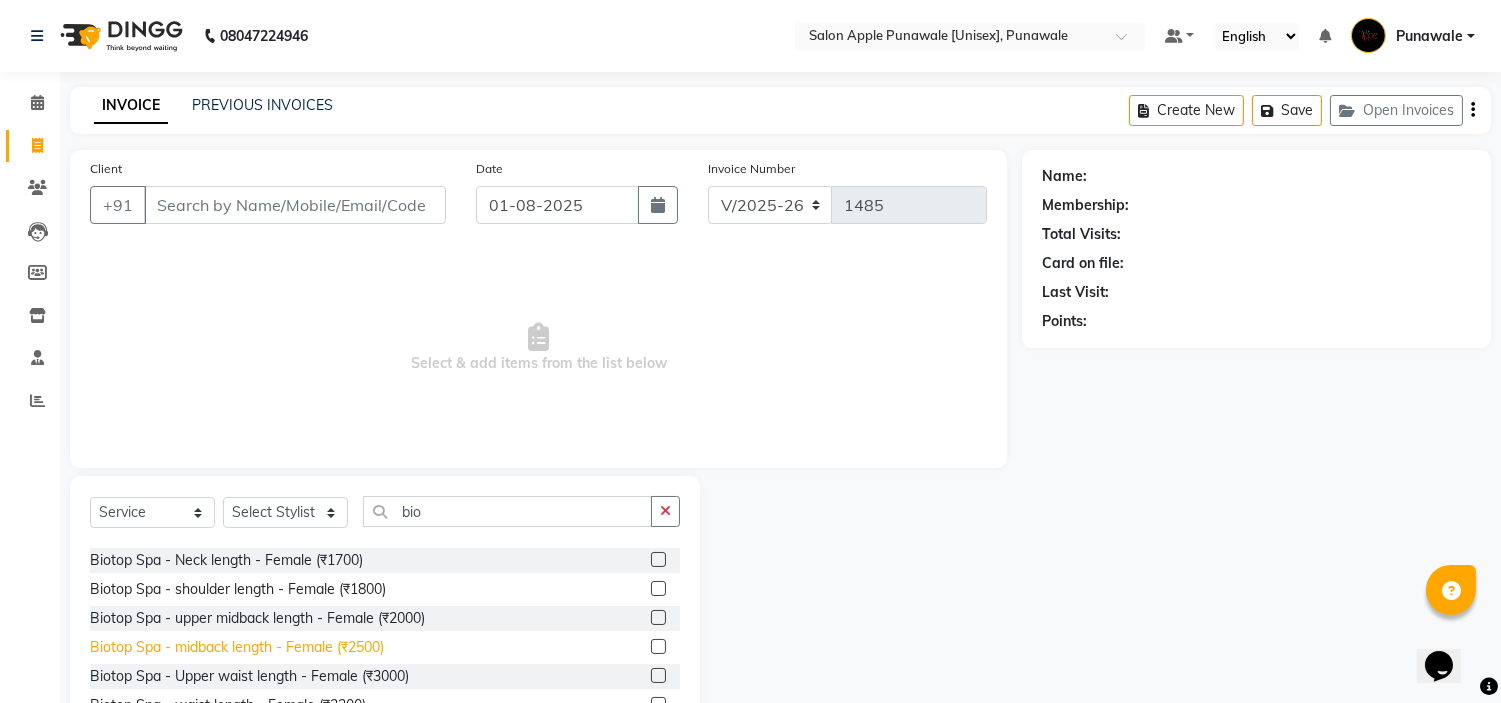 click on "Biotop Spa - midback length - Female (₹2500)" 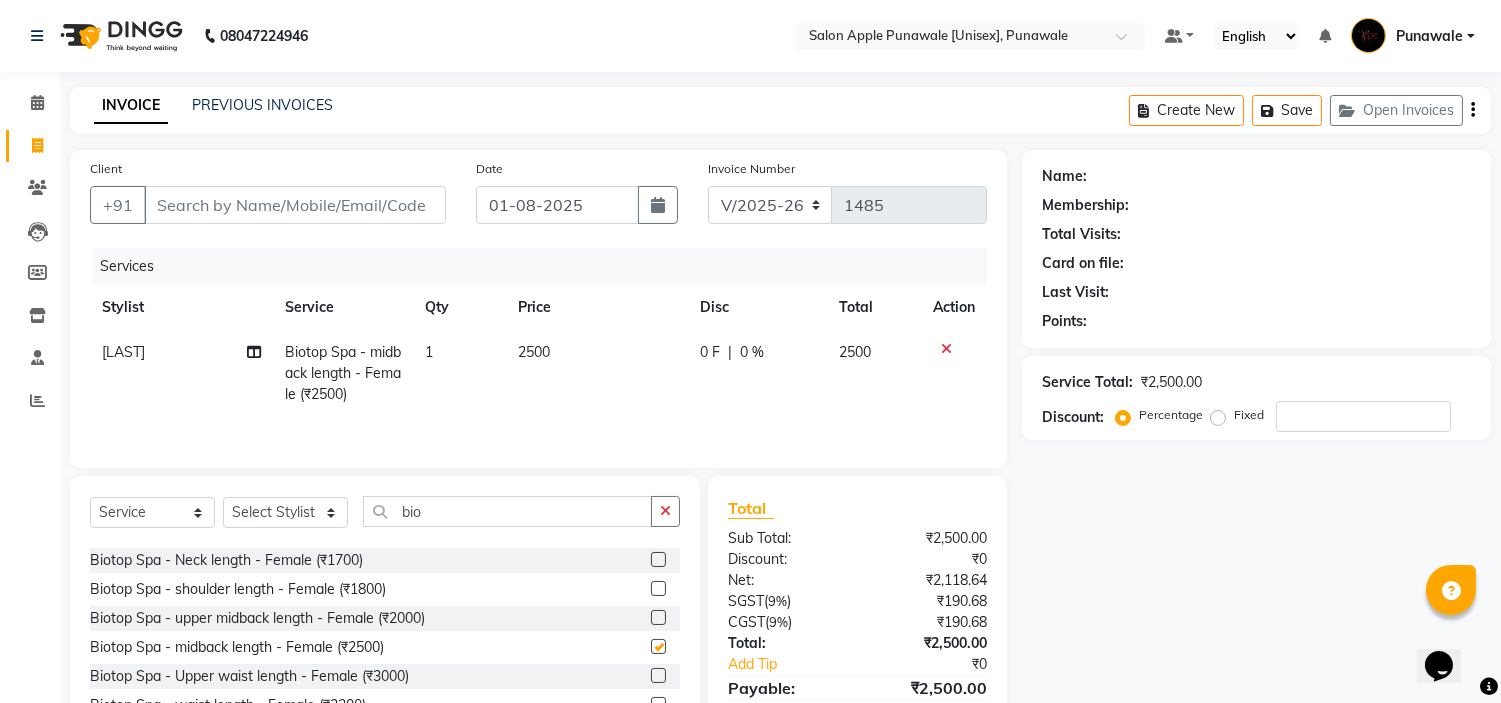 checkbox on "false" 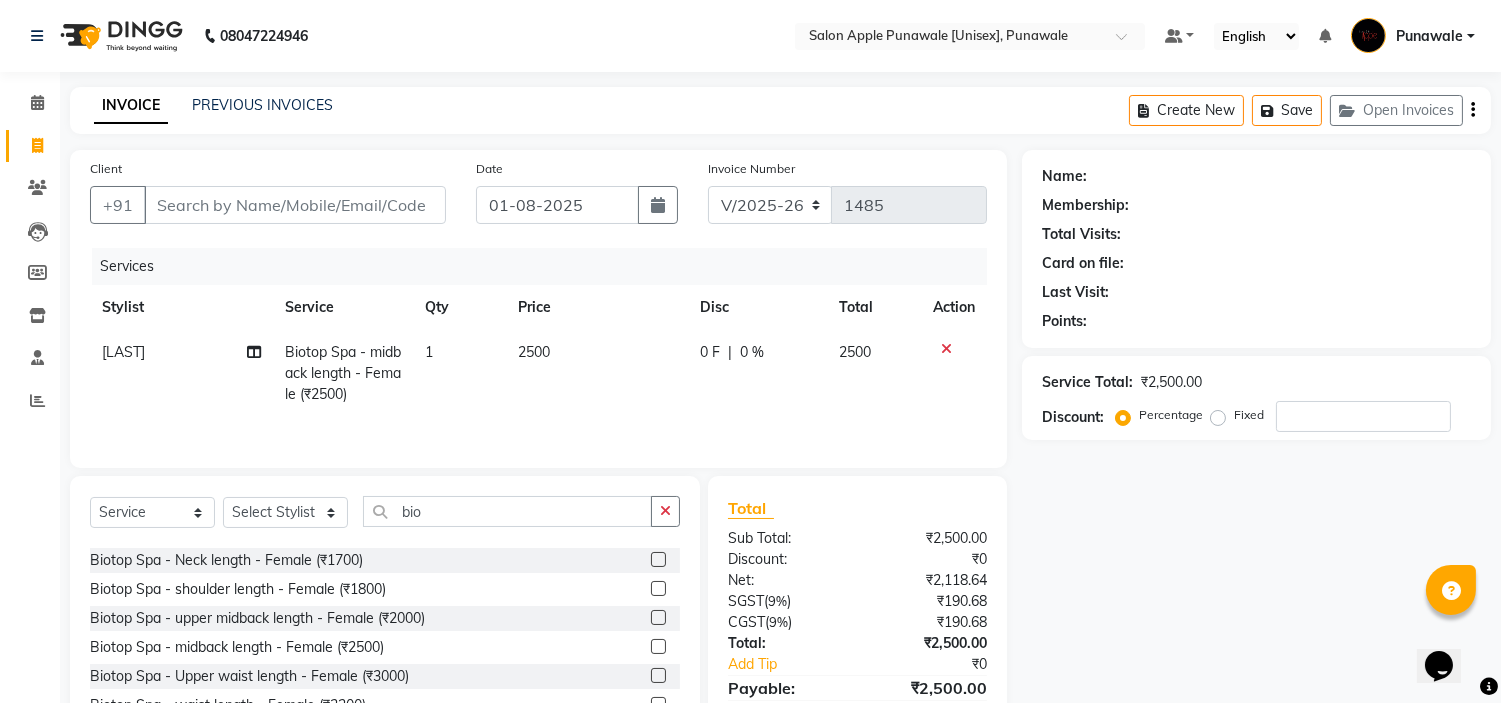 click on "0 %" 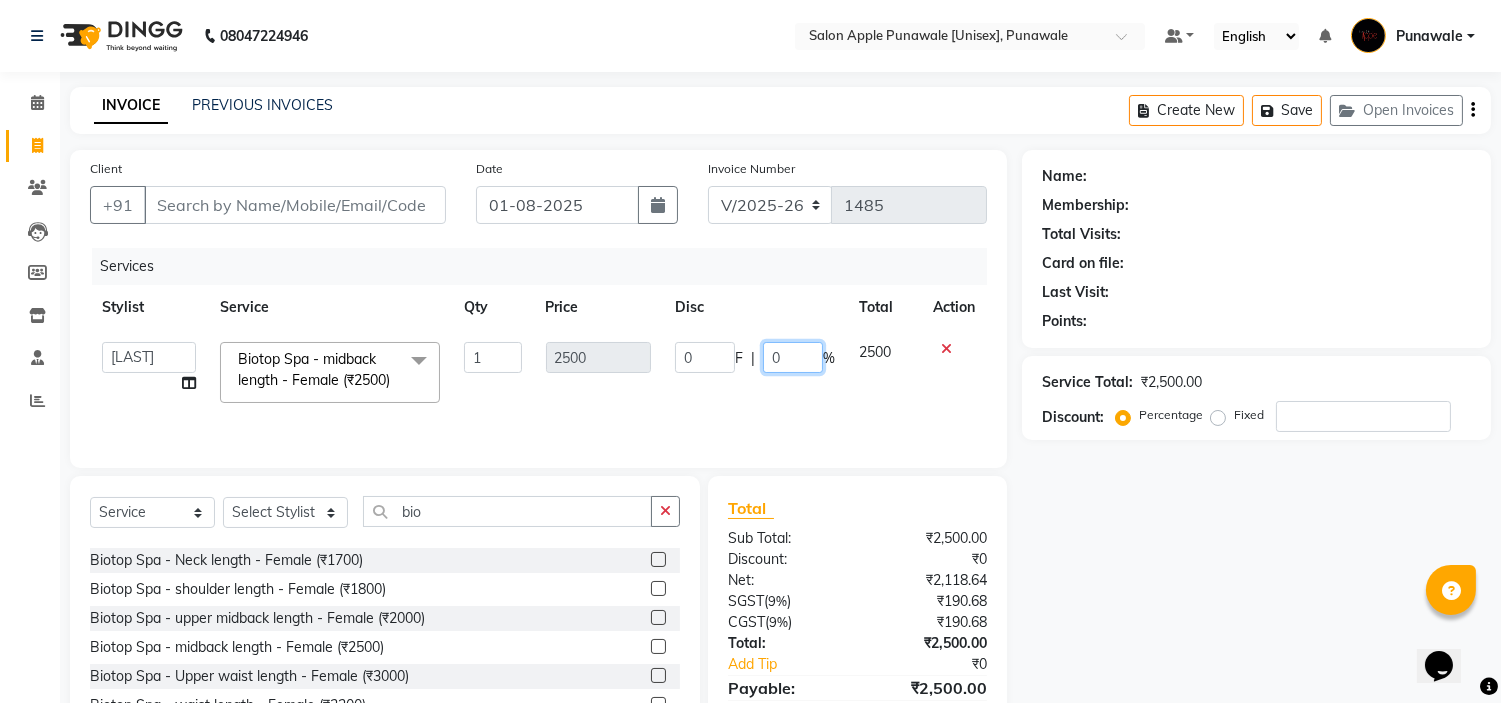 click on "0" 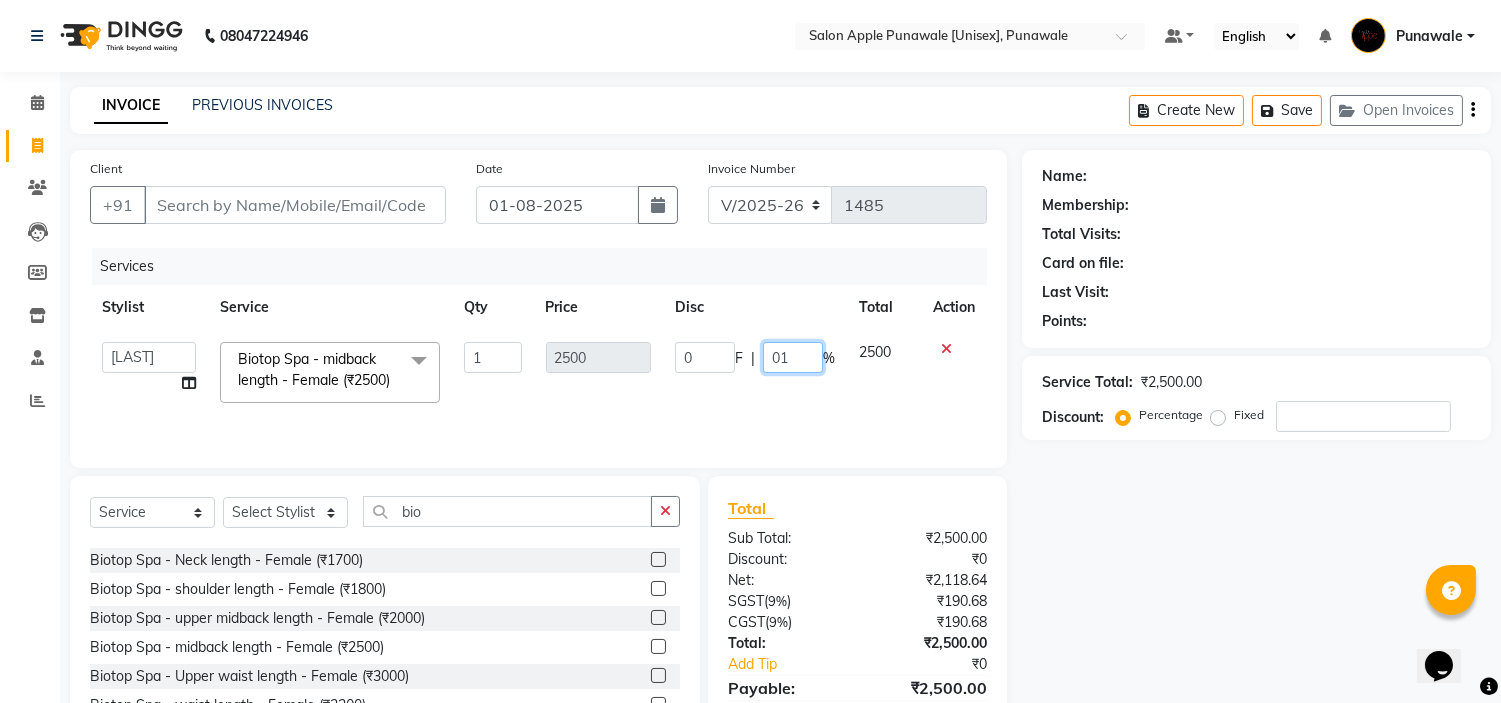 type on "010" 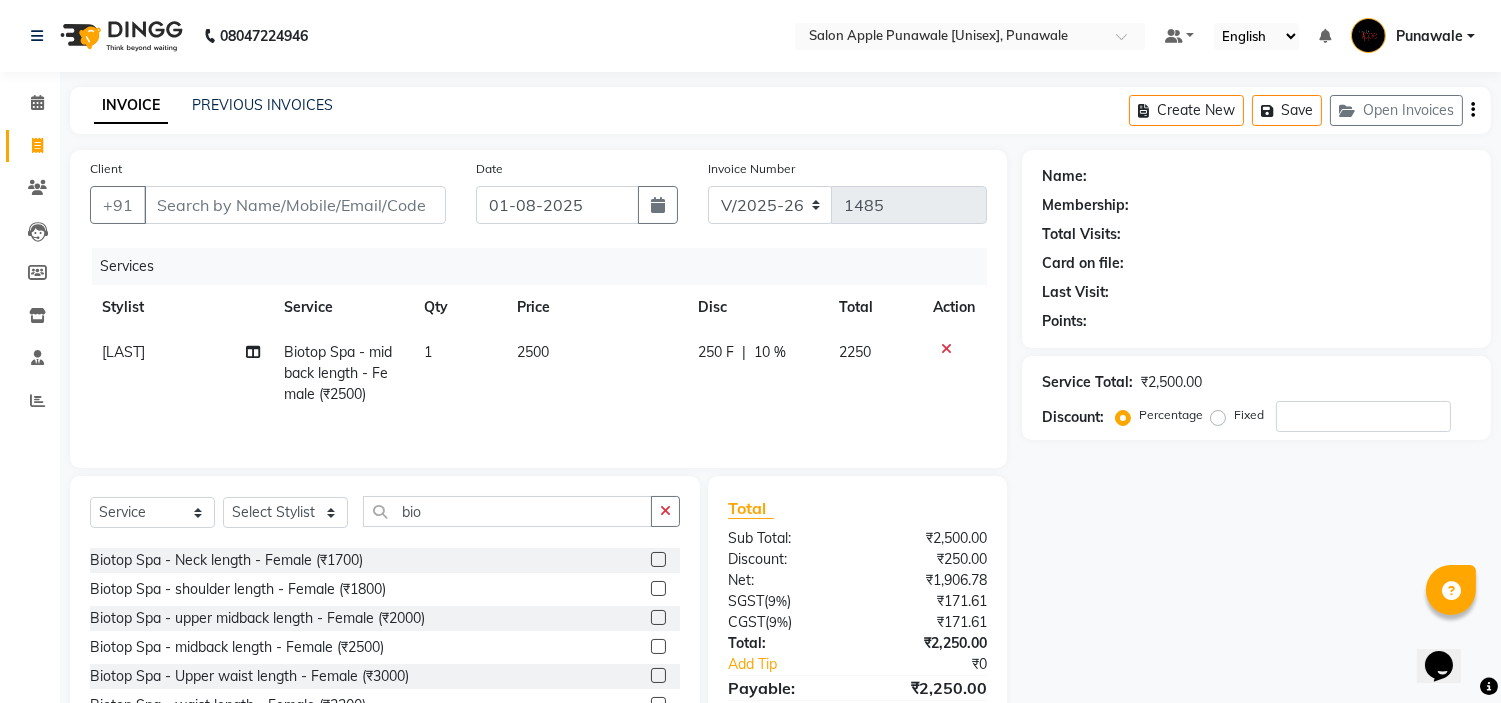 click on "2250" 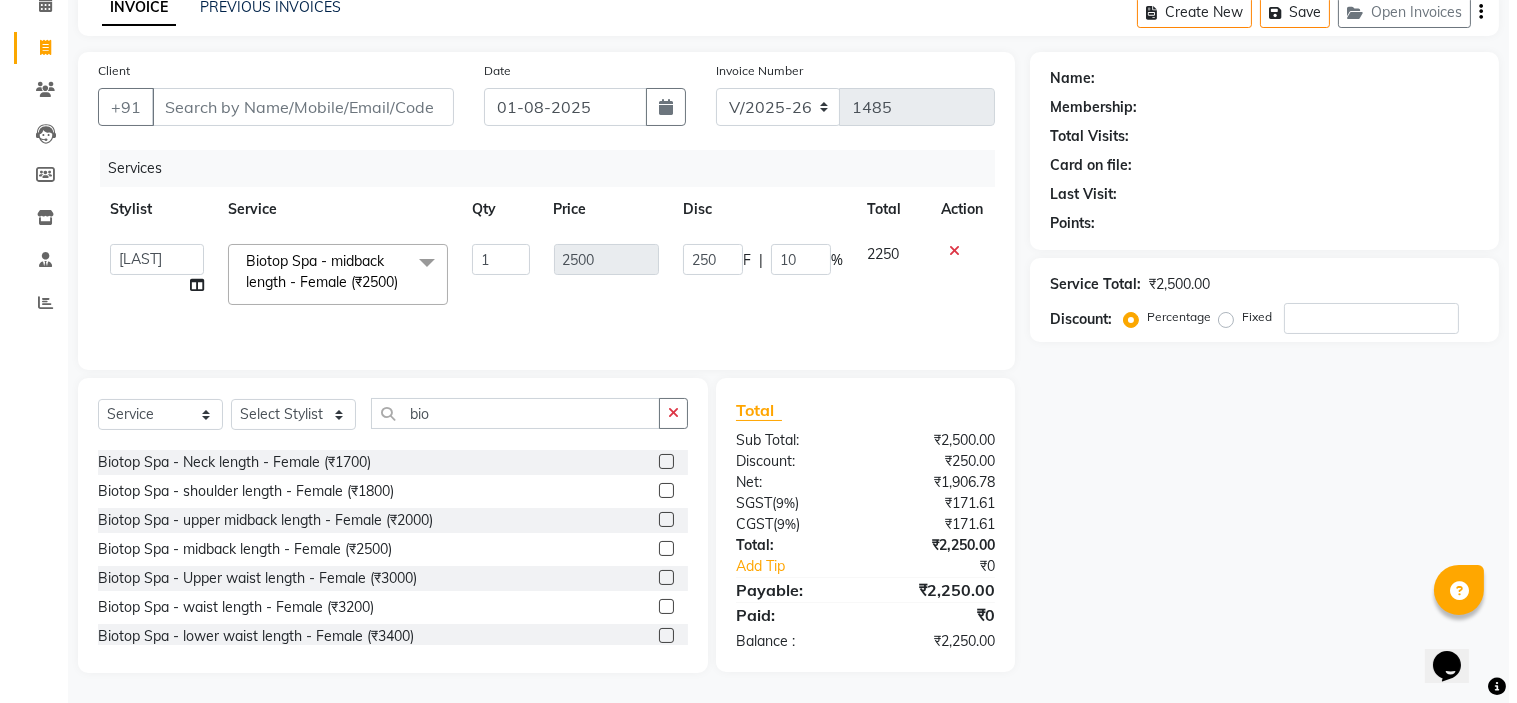scroll, scrollTop: 0, scrollLeft: 0, axis: both 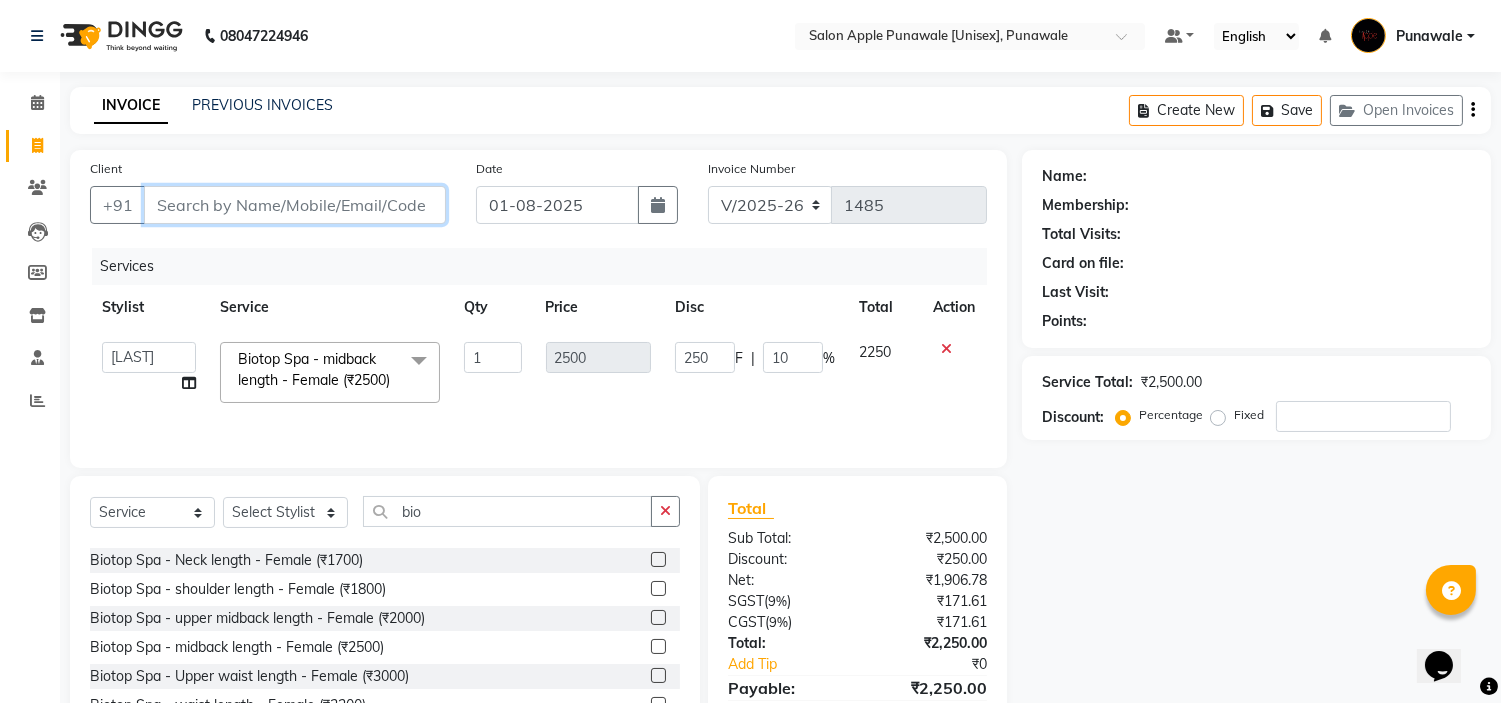 click on "Client" at bounding box center [295, 205] 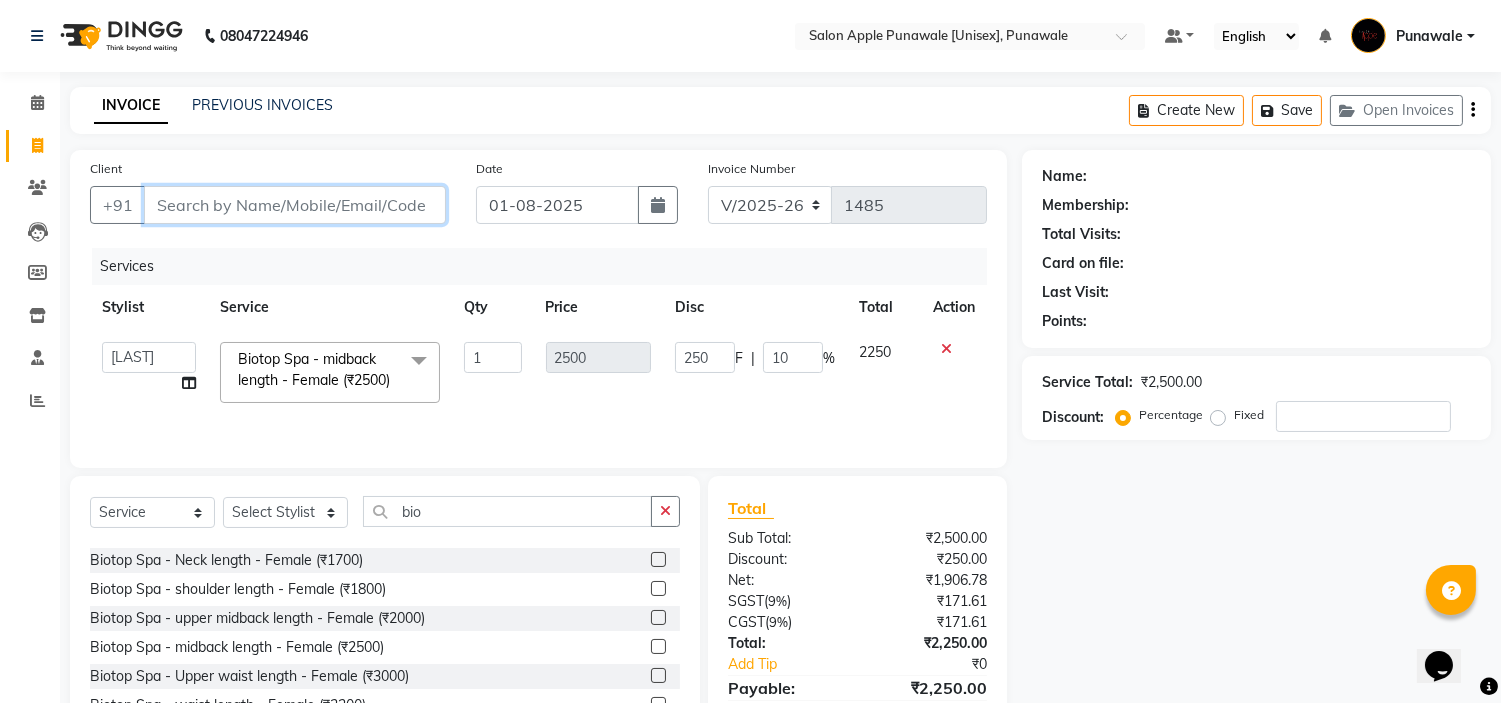 type on "9" 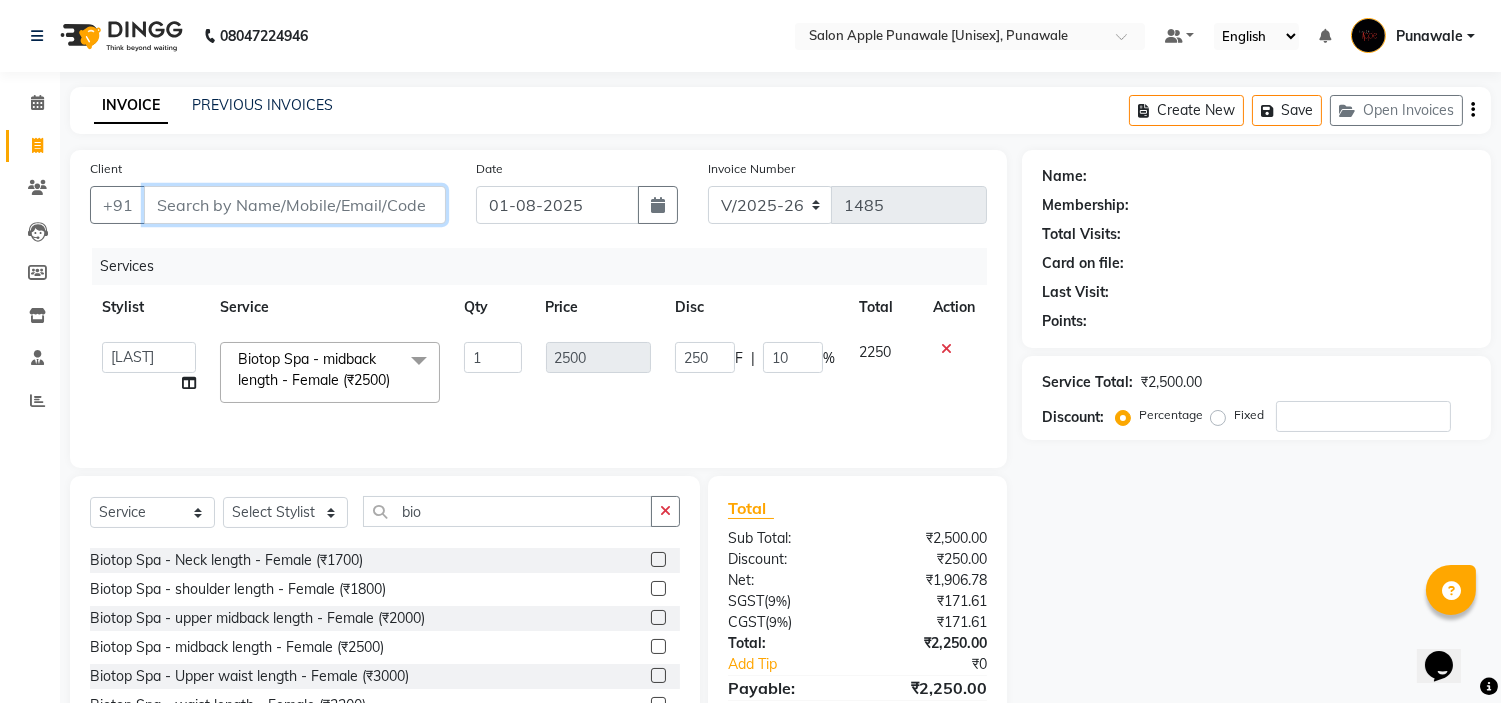 type on "0" 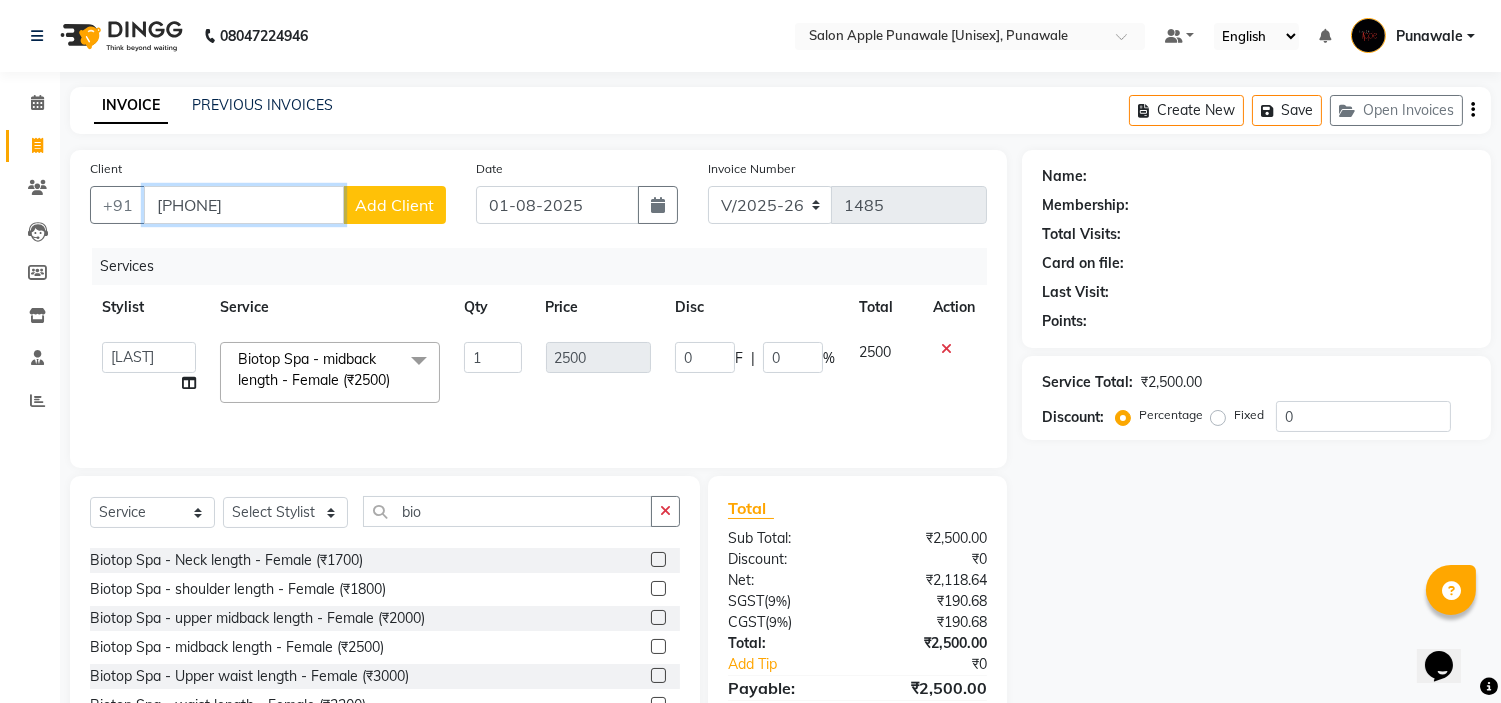 type on "[PHONE]" 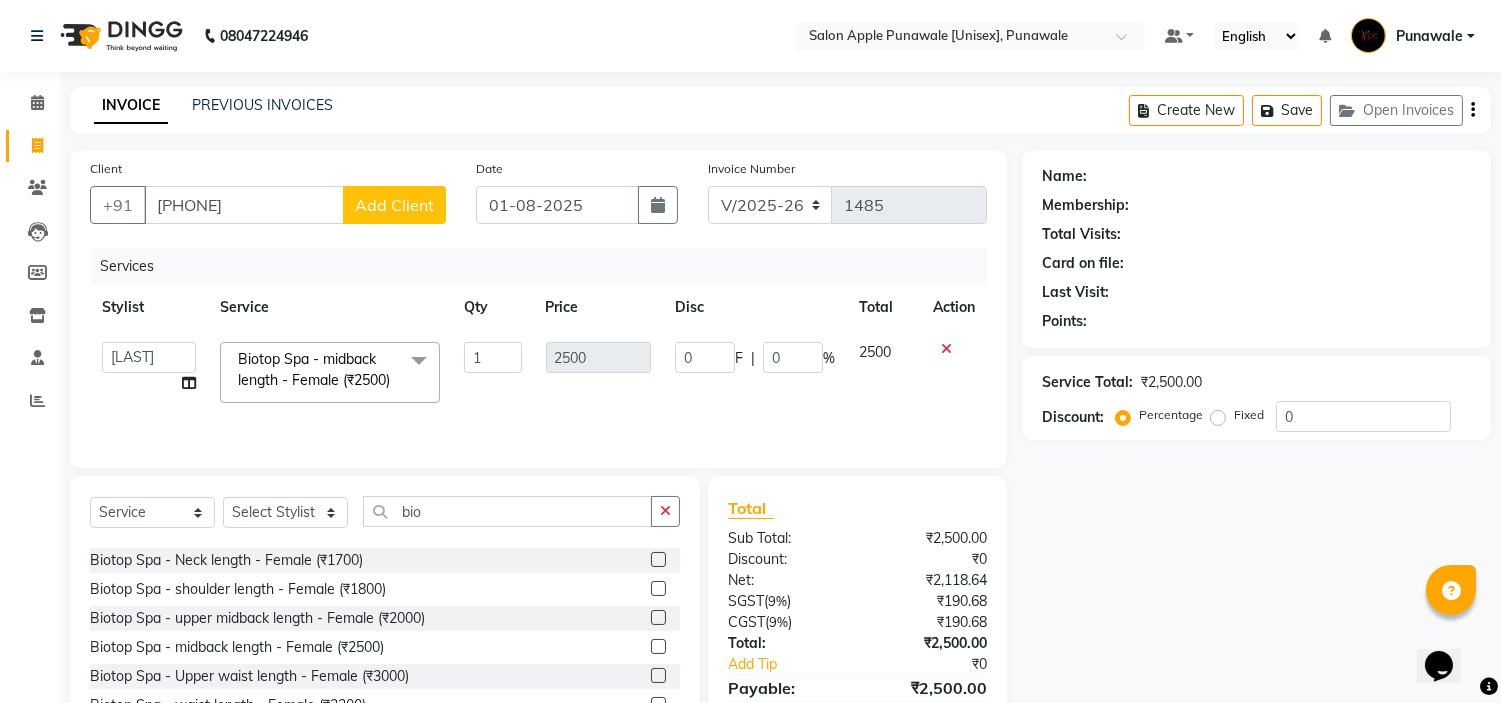 click on "Add Client" 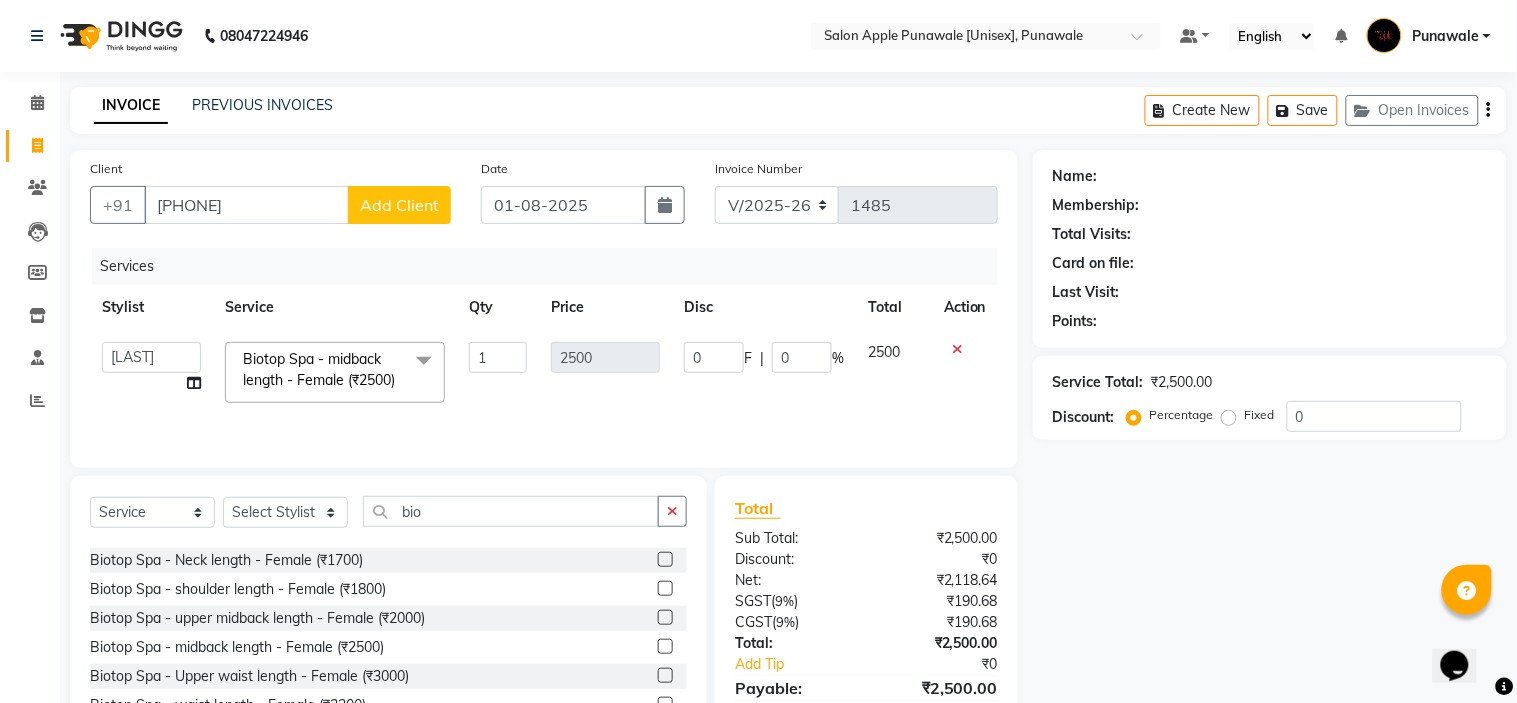 select on "22" 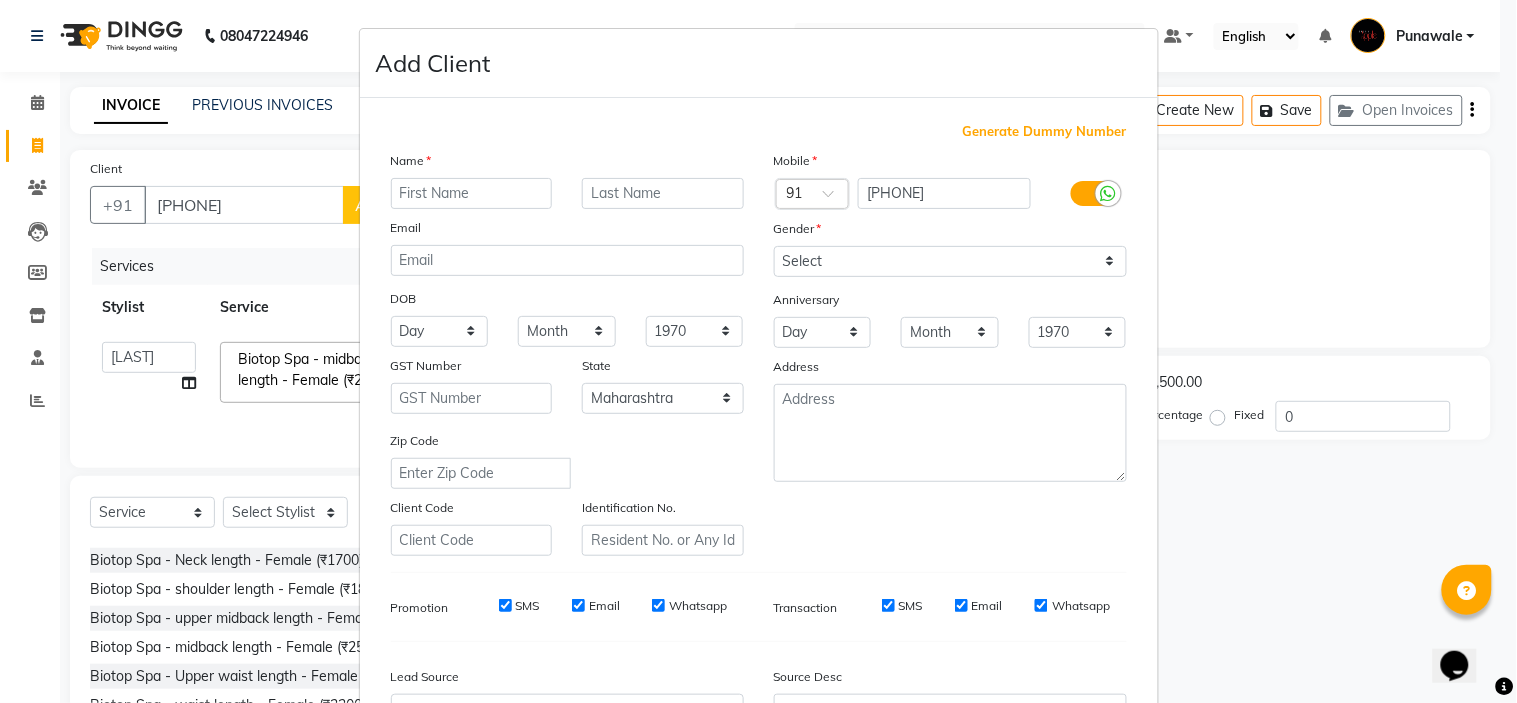 click at bounding box center [472, 193] 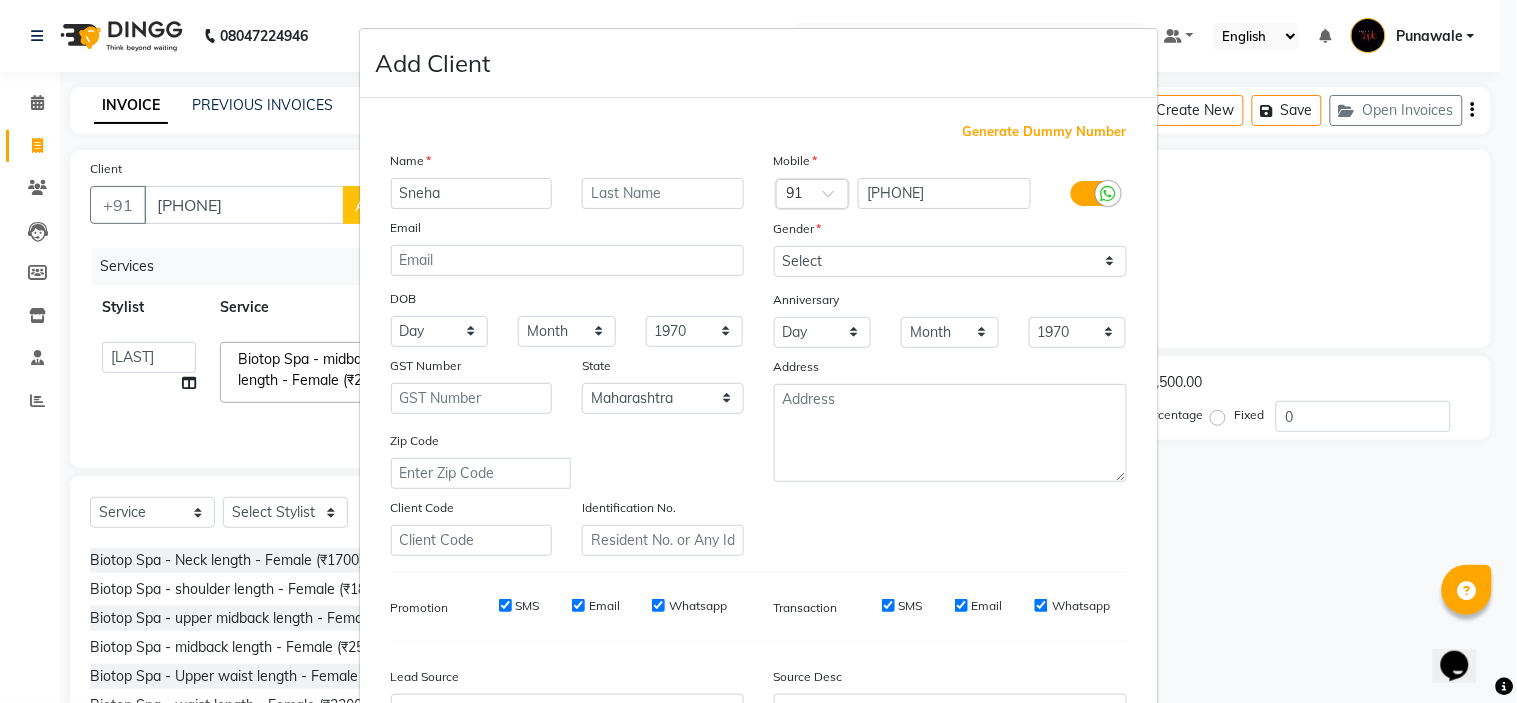 type on "Sneha" 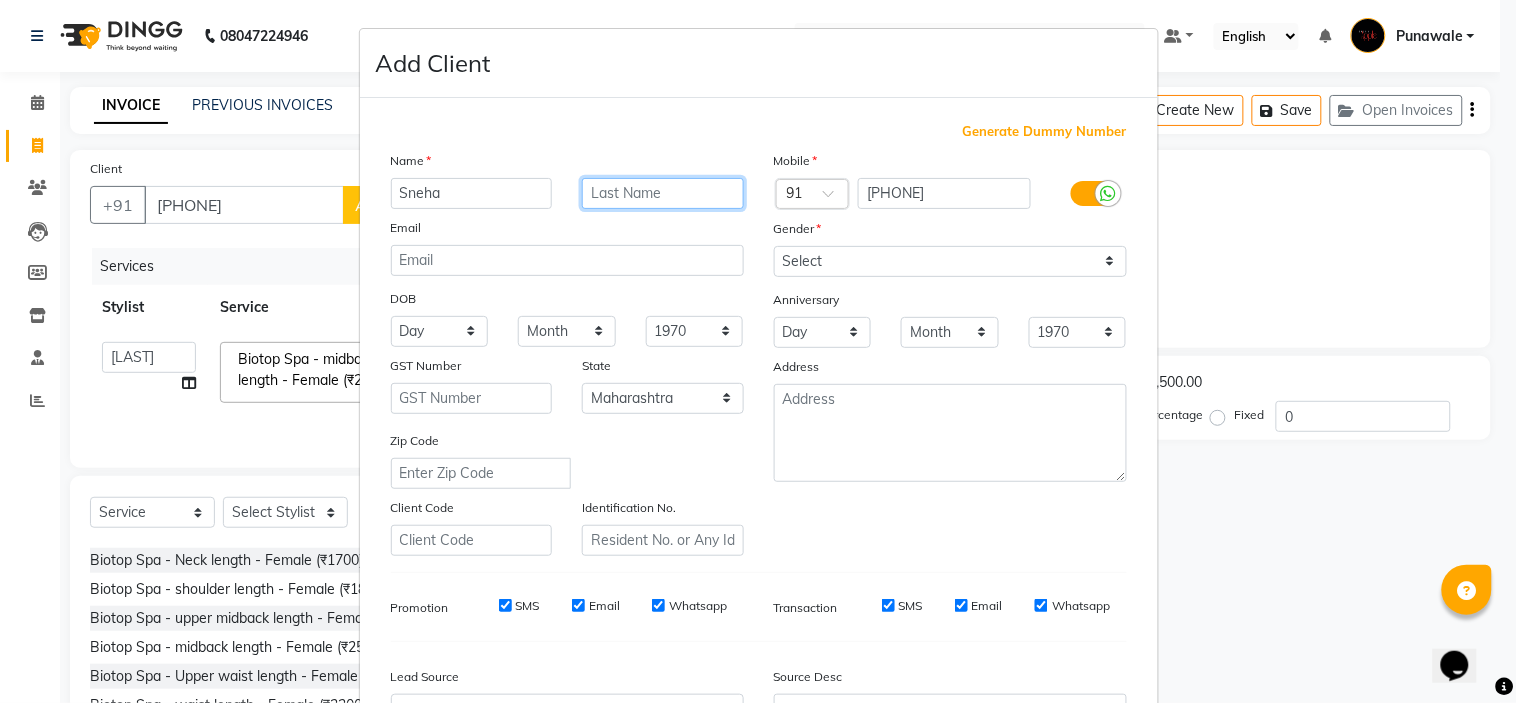 click at bounding box center (663, 193) 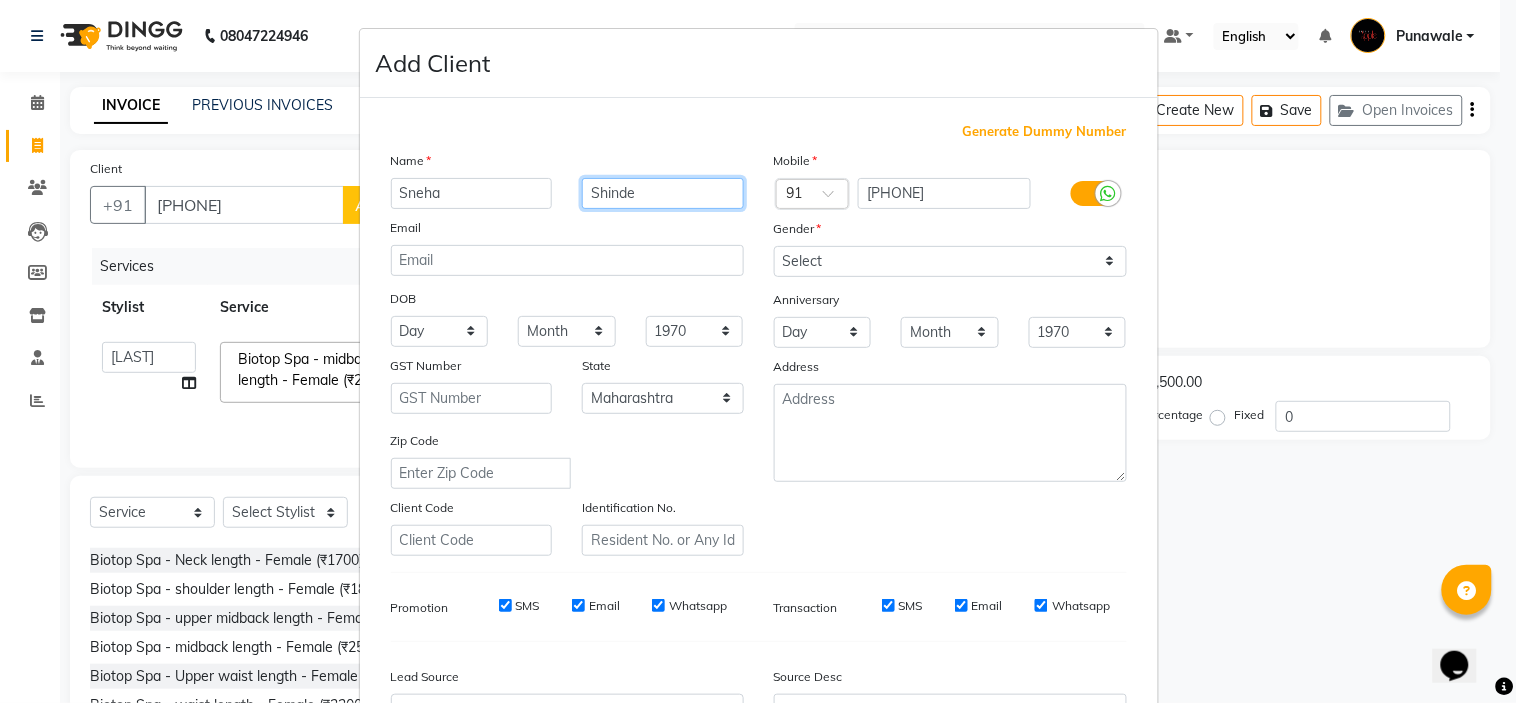 type on "Shinde" 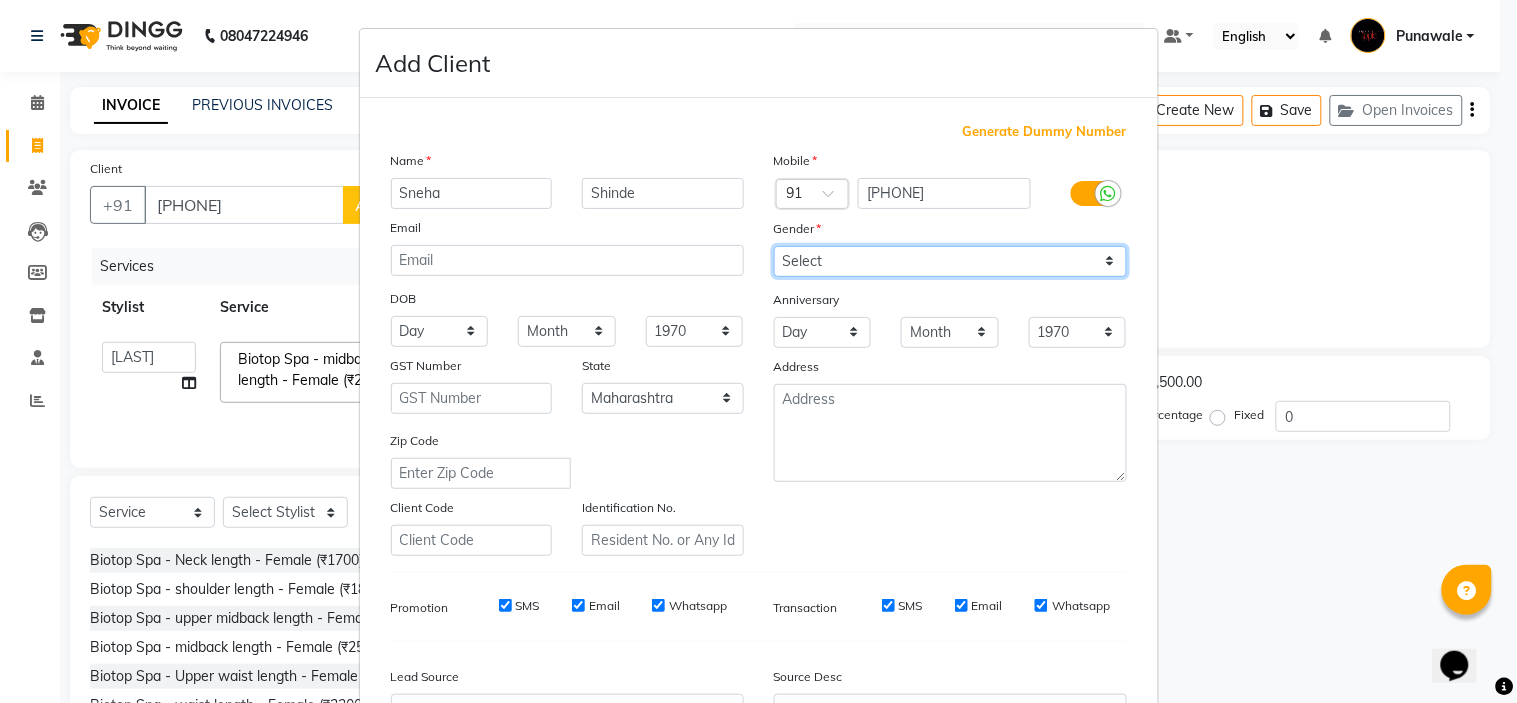 click on "Select Male Female Other Prefer Not To Say" at bounding box center [950, 261] 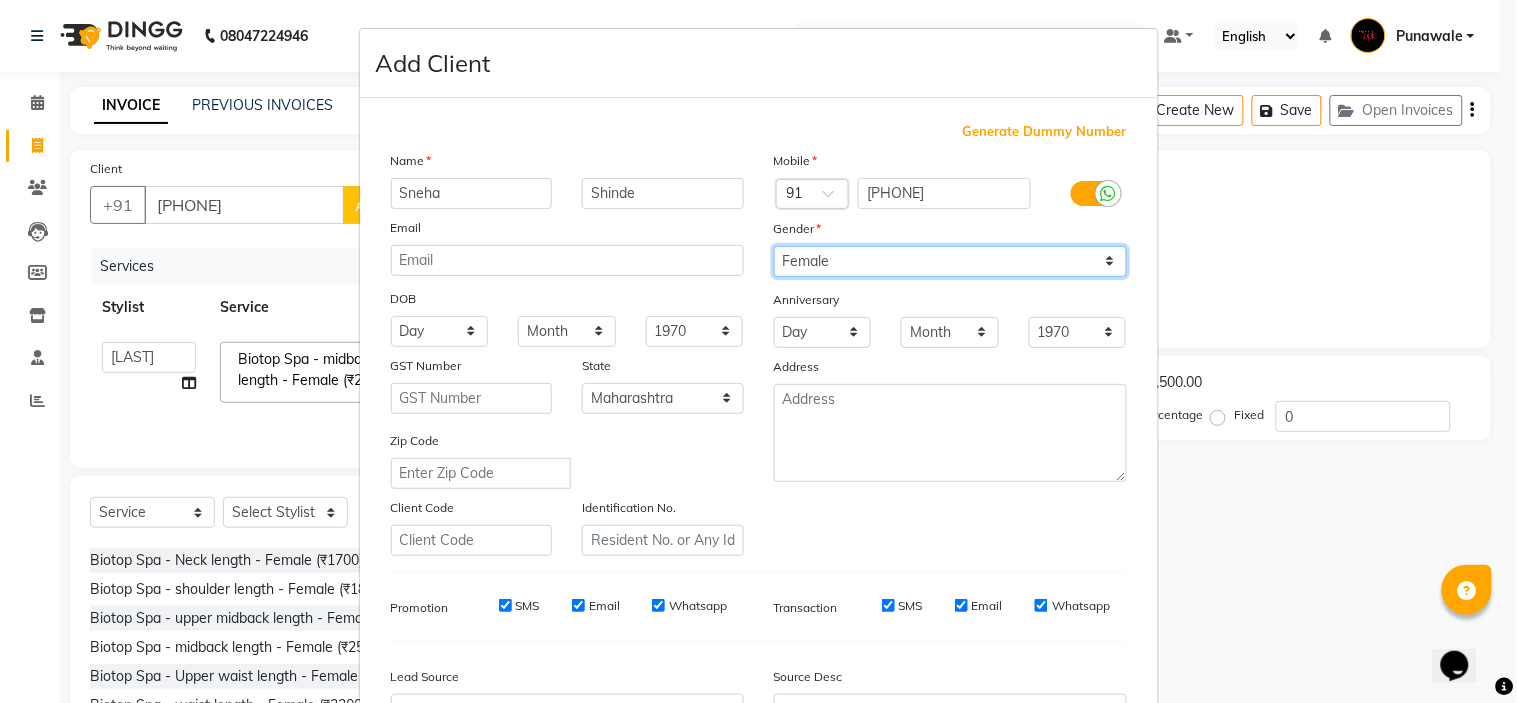 click on "Select Male Female Other Prefer Not To Say" at bounding box center (950, 261) 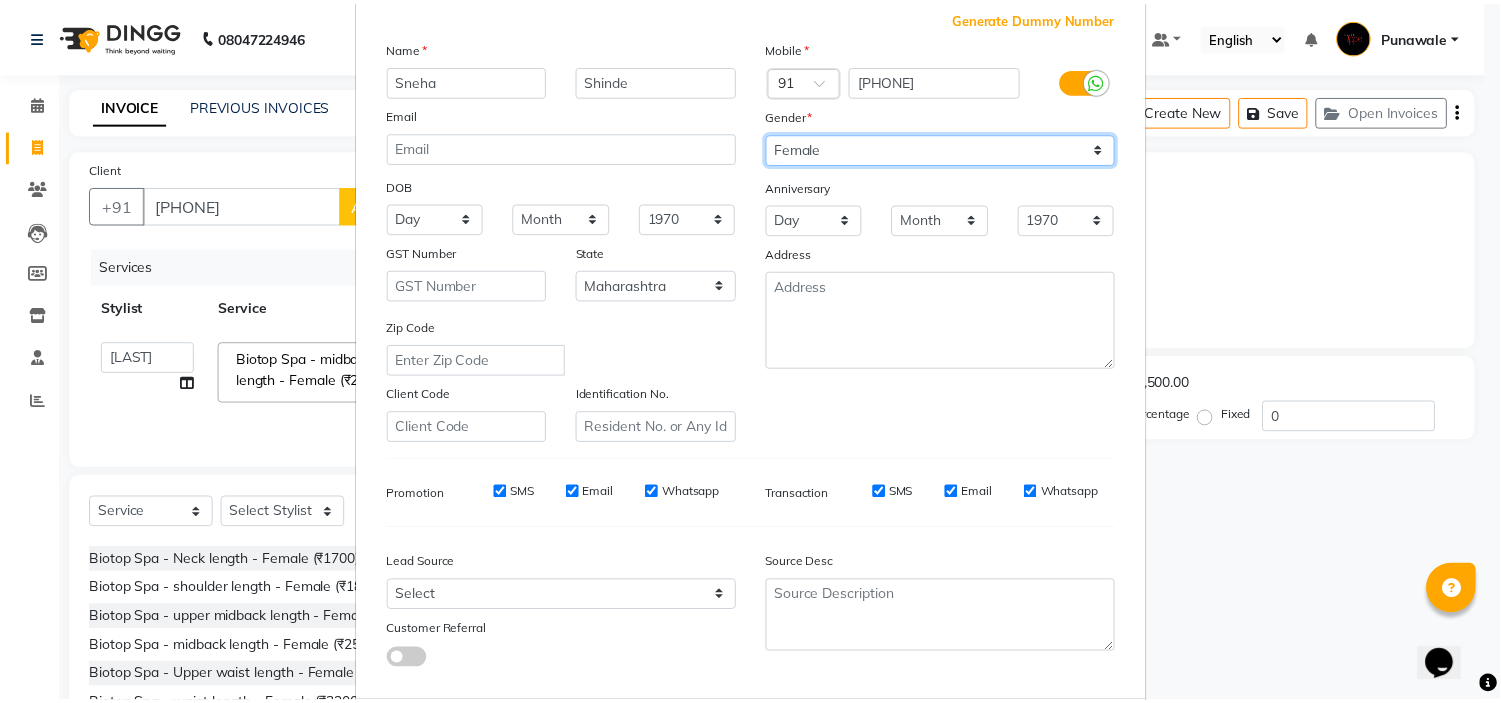 scroll, scrollTop: 221, scrollLeft: 0, axis: vertical 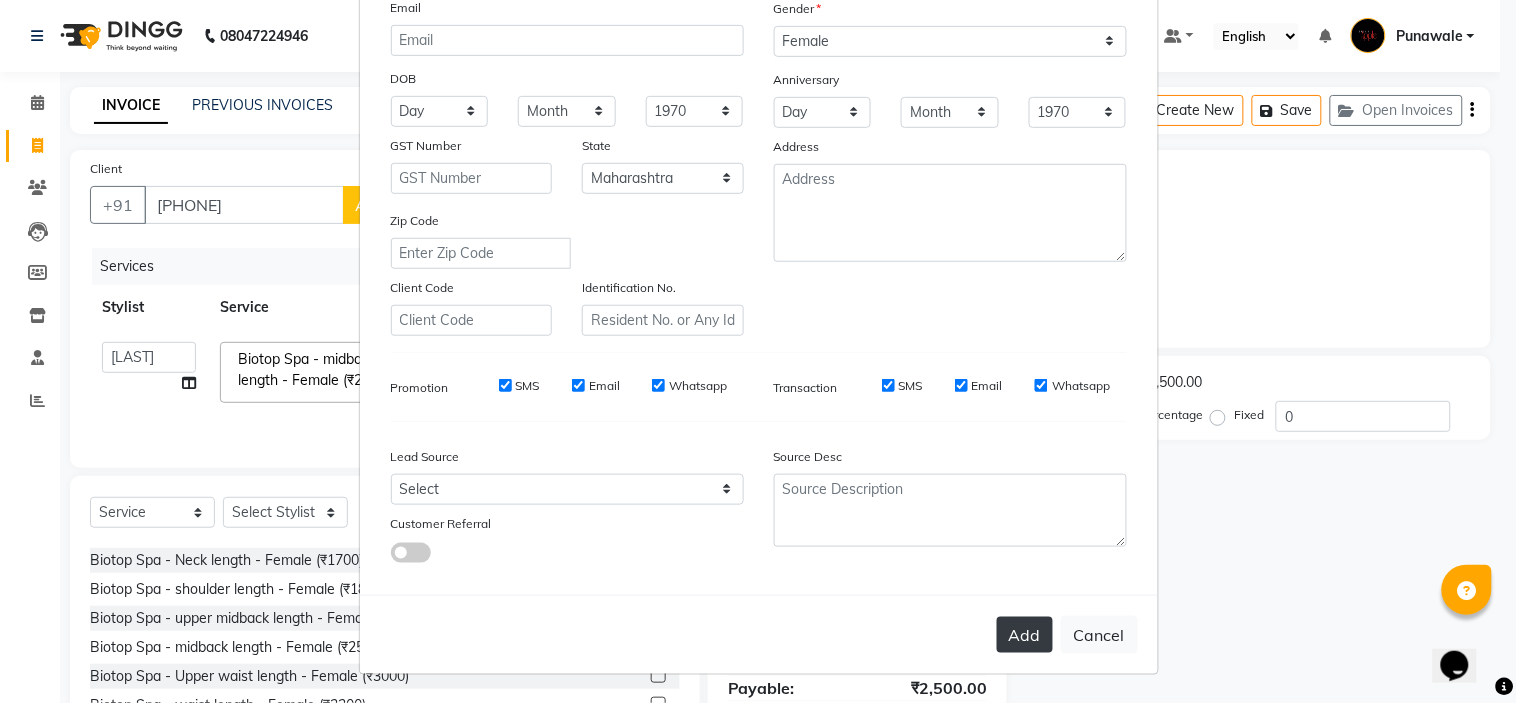click on "Add" at bounding box center [1025, 635] 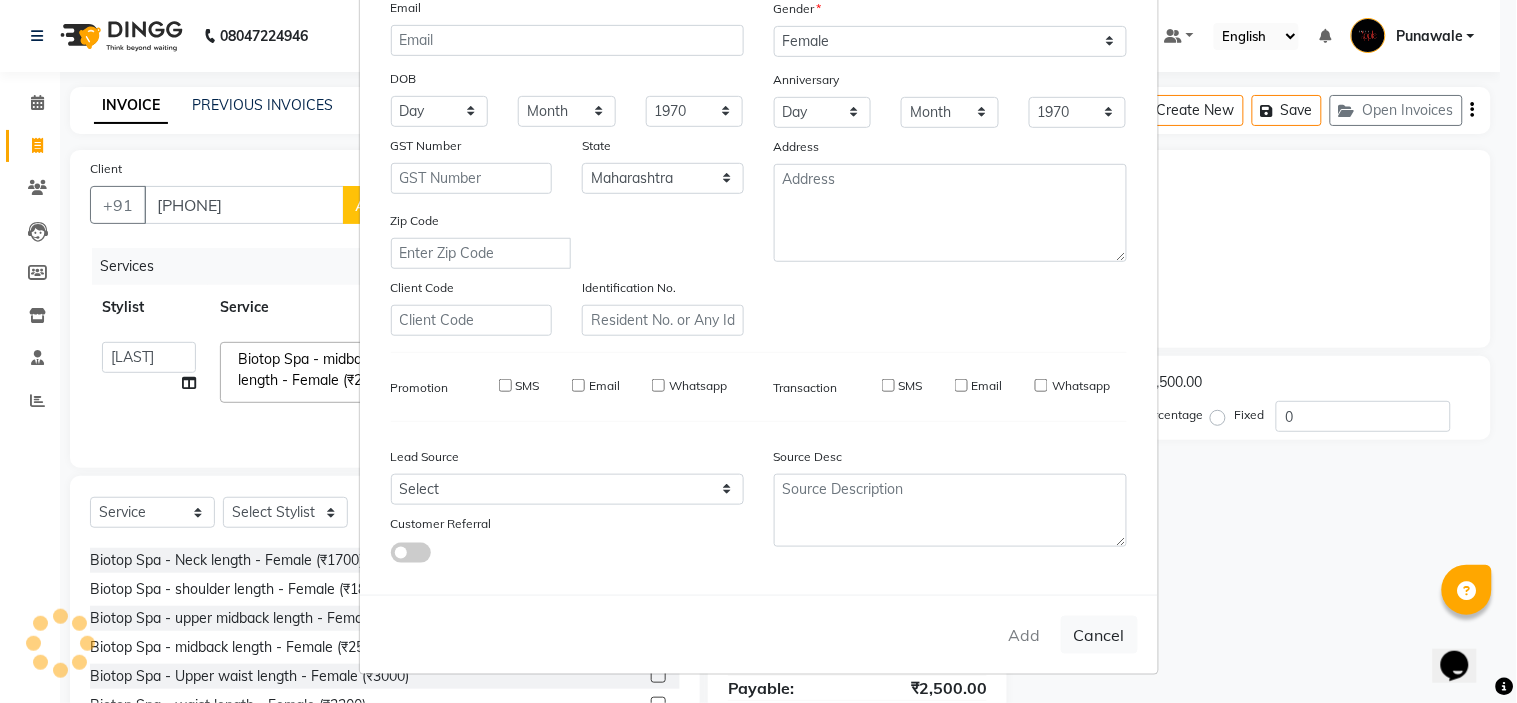 type 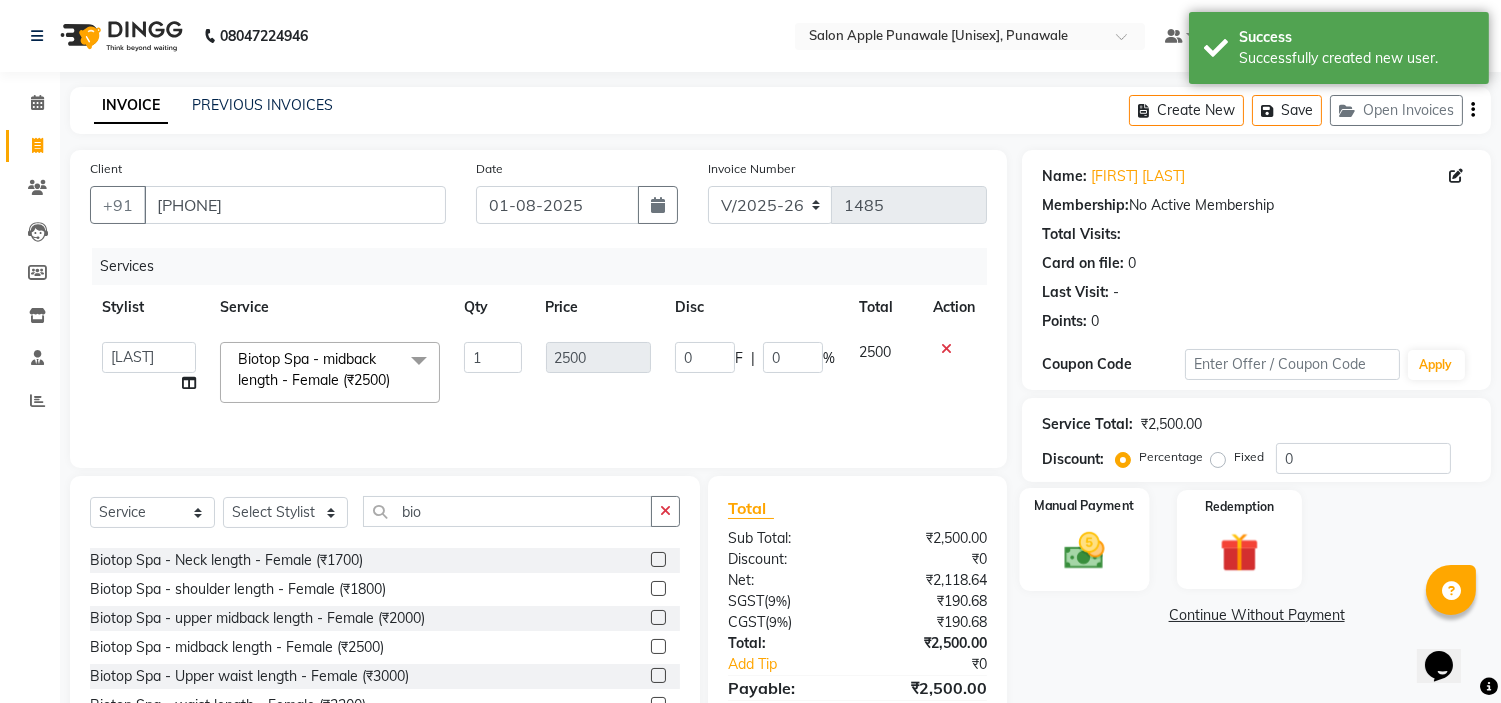 click on "Manual Payment" 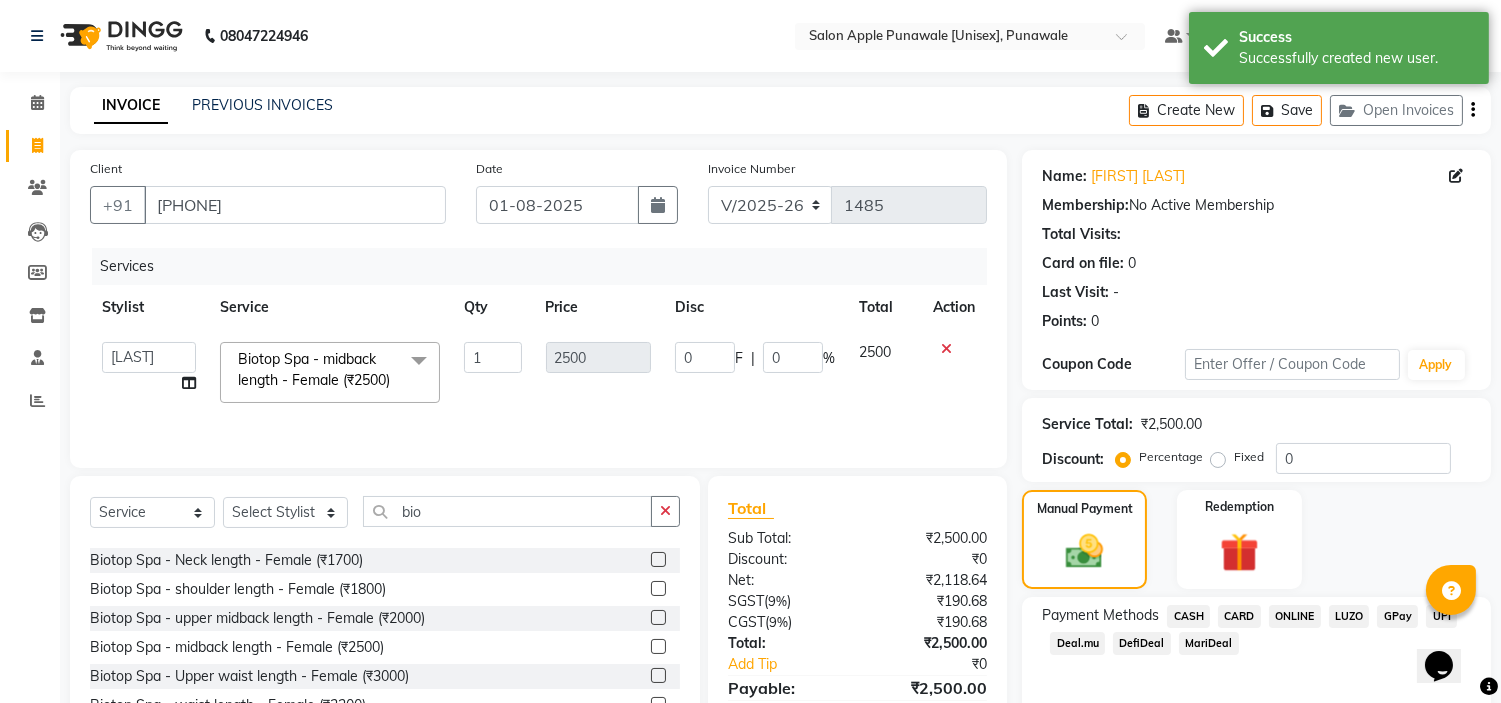 click on "ONLINE" 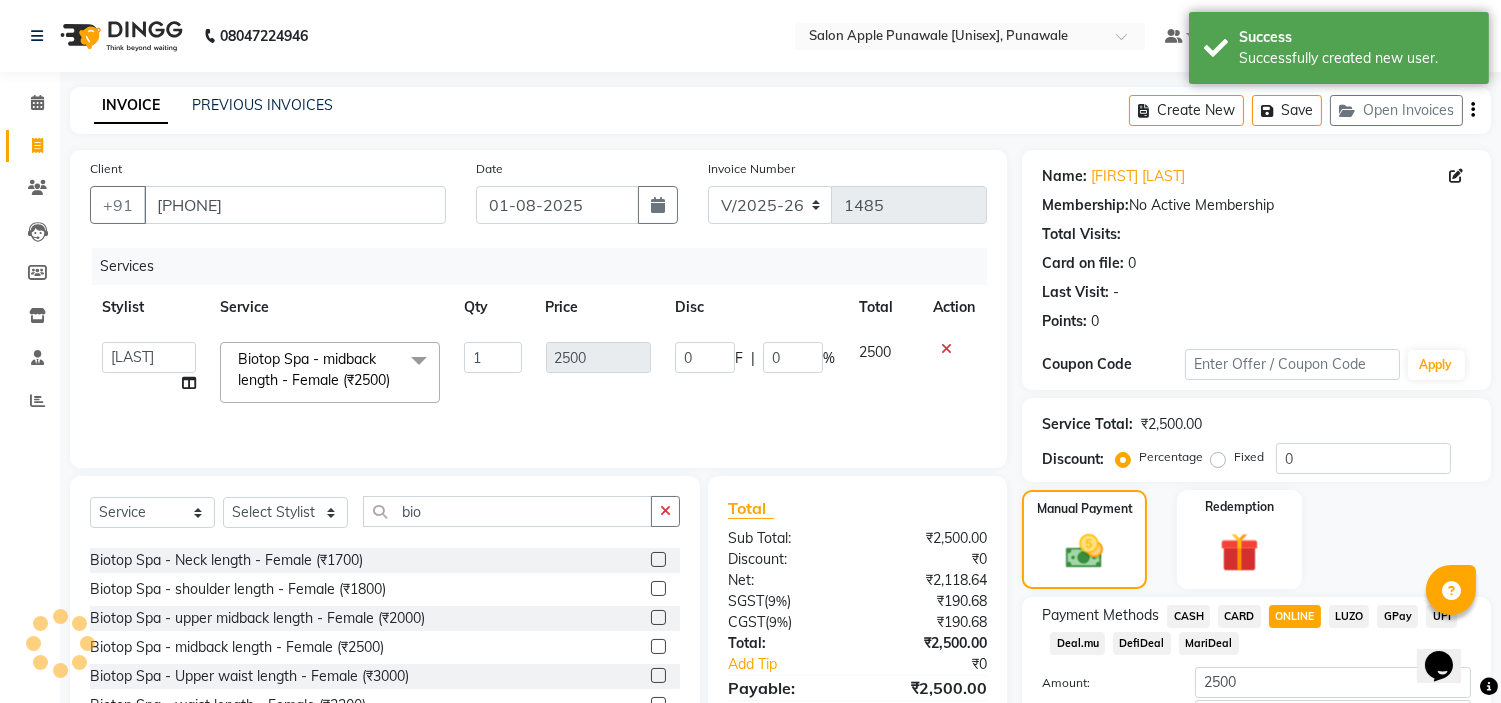 scroll, scrollTop: 141, scrollLeft: 0, axis: vertical 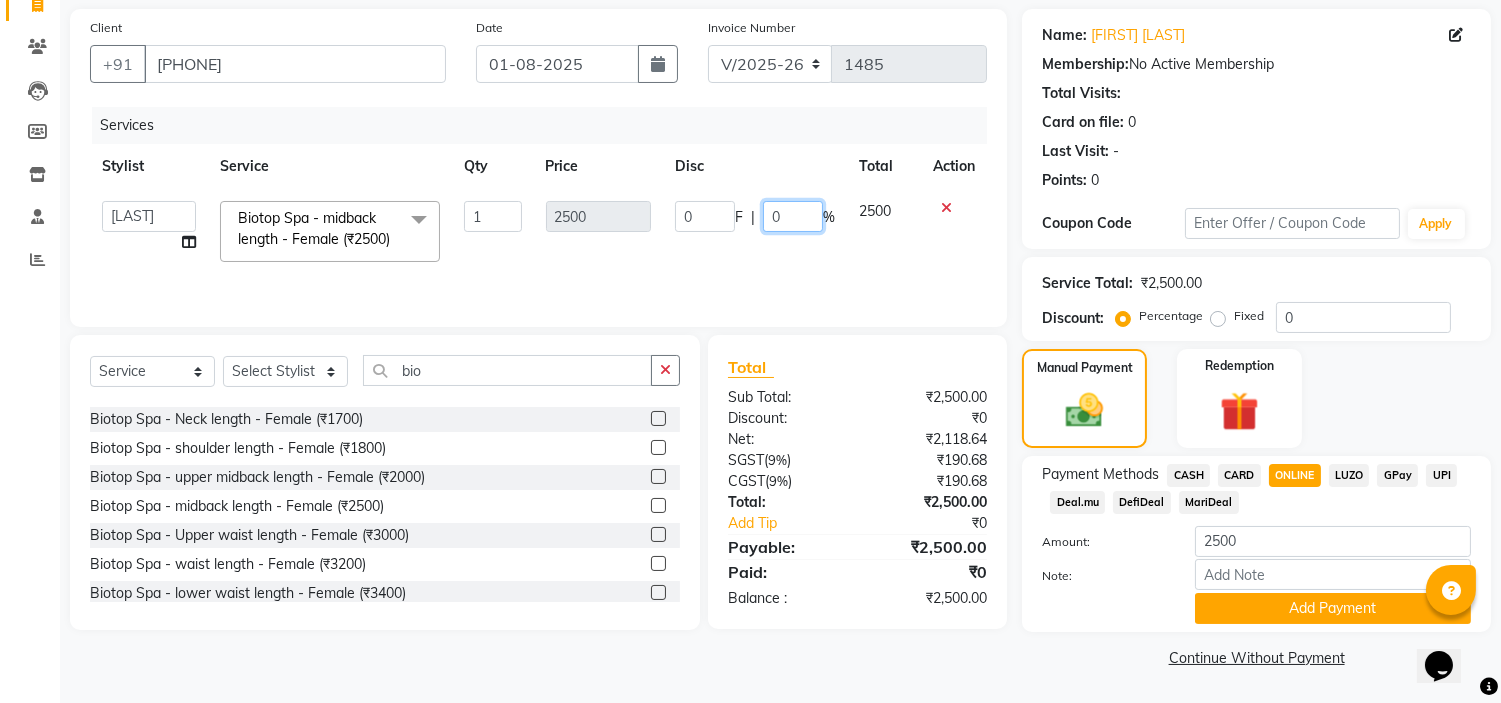 click on "0" 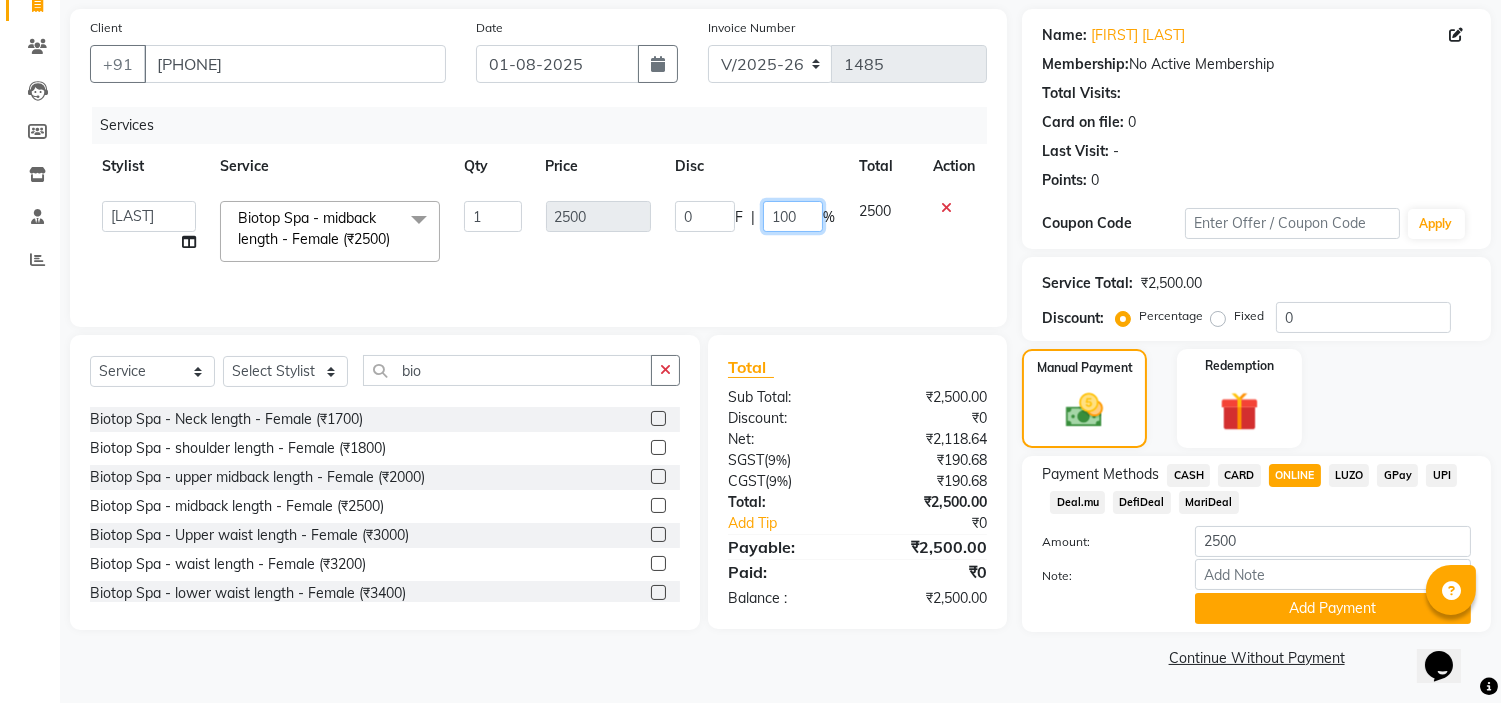 type on "10" 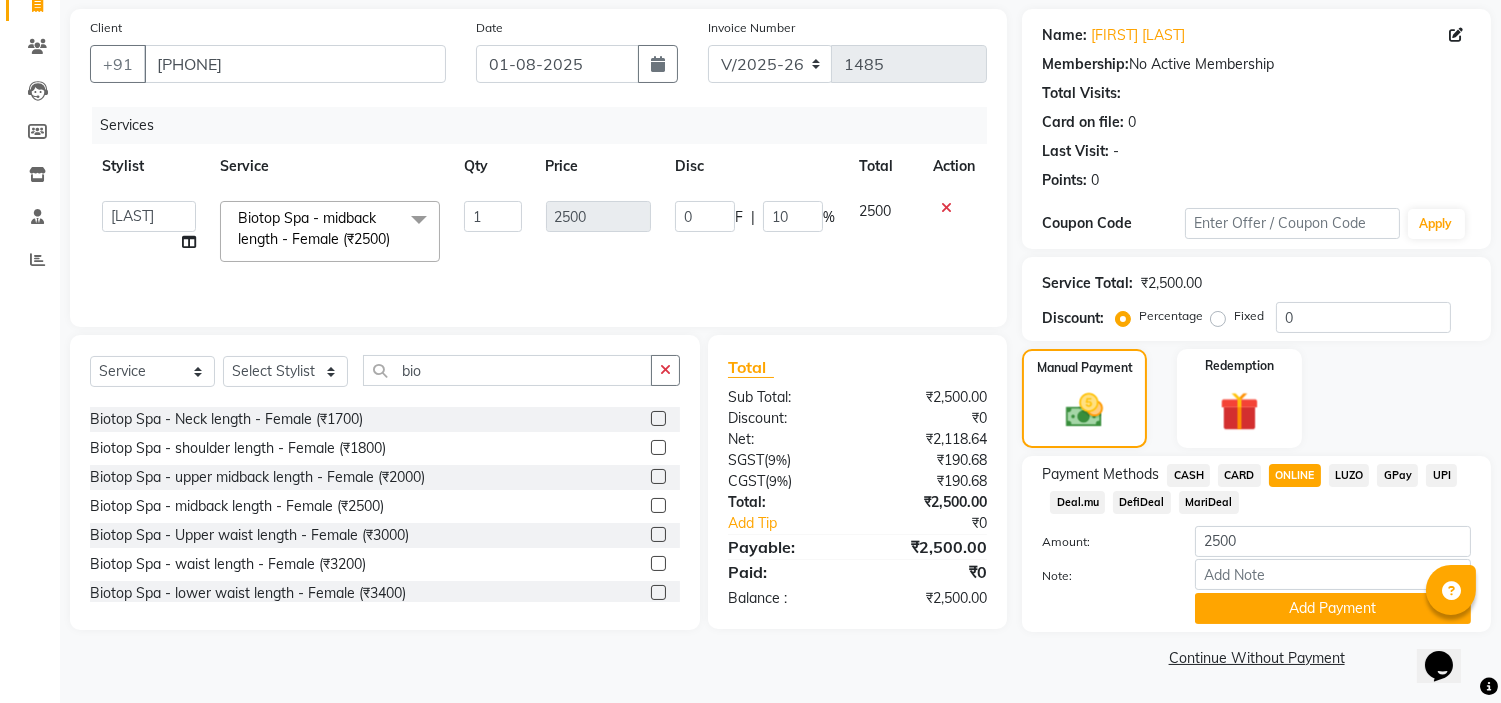 click on "[LAST]   [LAST]   [LAST]   [LAST]   [LAST]   [LAST]   [LAST]    [LAST]  Biotop Spa - midback length - Female (₹2500)  x Facial-Raaga Professional Facial - Dry Skin-Female (₹1000) Facial-Raaga Professional Facial - Oily Skin-Female (₹1000) Facial-Richfeel Skin Whitening Facial-Female (₹1600) Facial-03+ Whitening without Peel Off Mask-Female (₹2100) Facial-03+ Seaweed without Peel Off Mask-Female (₹2100) Facial-03+ Whitening with Peel Off Mask-Female (₹2300) Facial-03+ Seaweed with Peel Off Mask-Female (₹2300) Facial-Signature Facial Oily Skin -Female (₹2700) Facial-Signature Facial Dry Skin-Female (₹2700) Facial-Kanpeki Gensyl Facial with Detan - Dry Skin - Female (₹3000) Facial-Kanpeki Gensyl Facial with Detan - Oily Skin - Female (₹3000) Facial-Hydra Facial - Female (₹4000) Facial-Raaga Professional Facial - Dry Skin-Male (₹1000) Facial-Raaga Professional Facial - Oily Skin-Male (₹1000) Facial-Hydra Facial-Male (₹4000) 1" 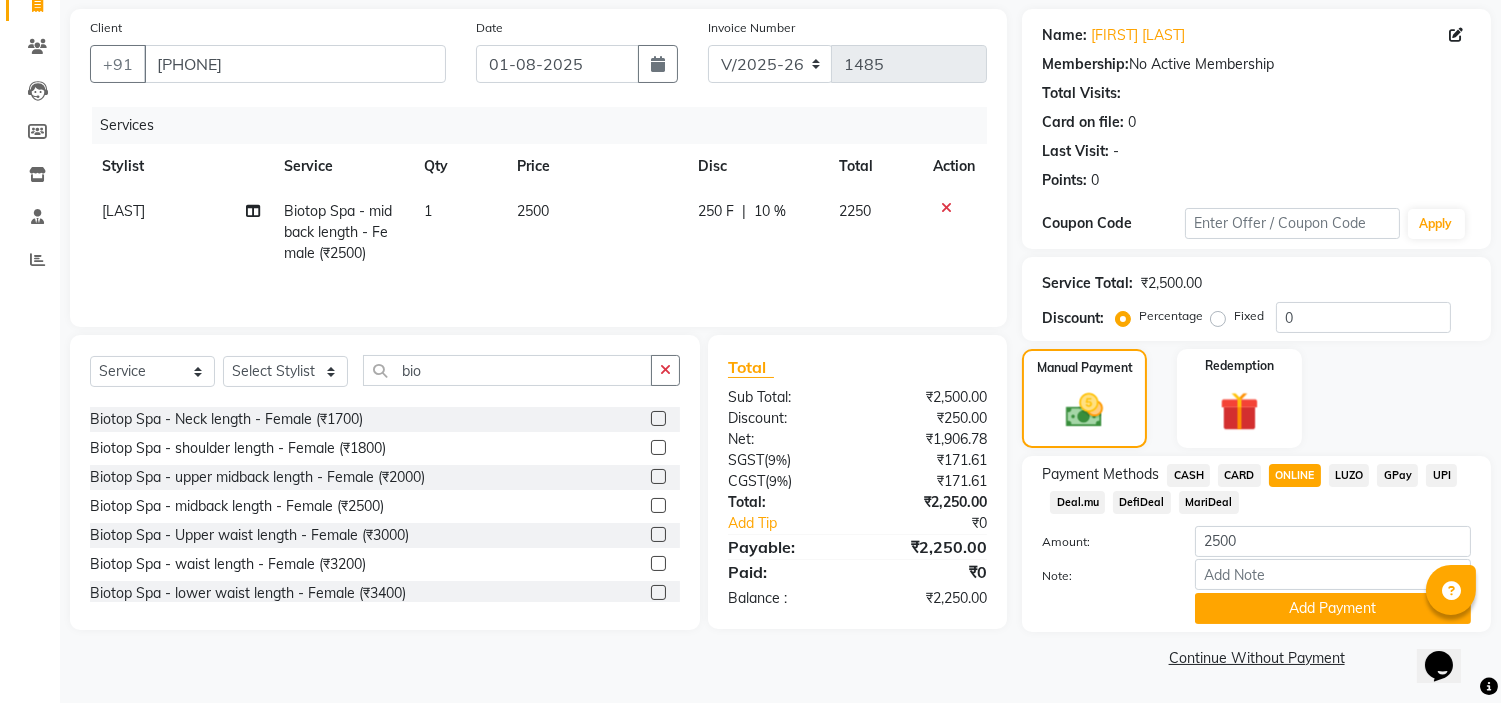 scroll, scrollTop: 0, scrollLeft: 0, axis: both 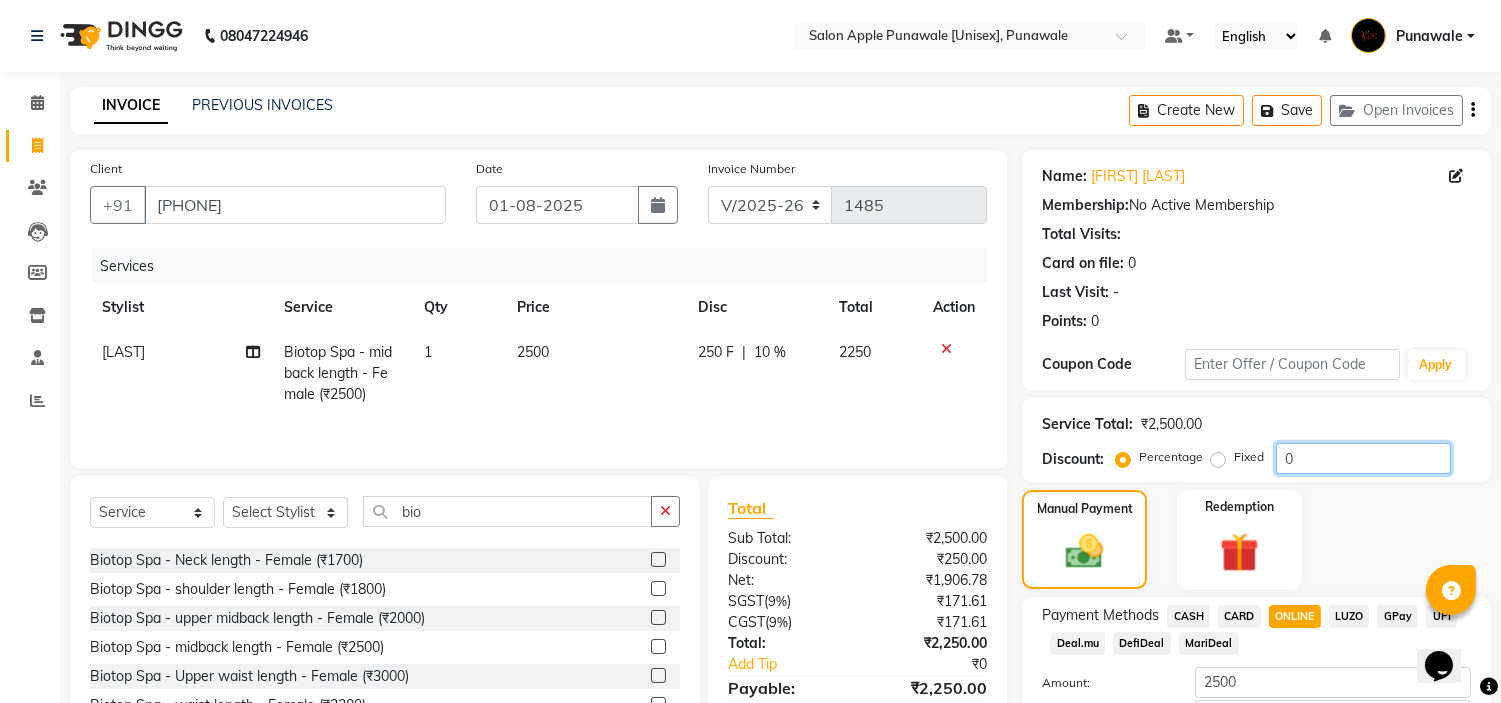 click on "0" 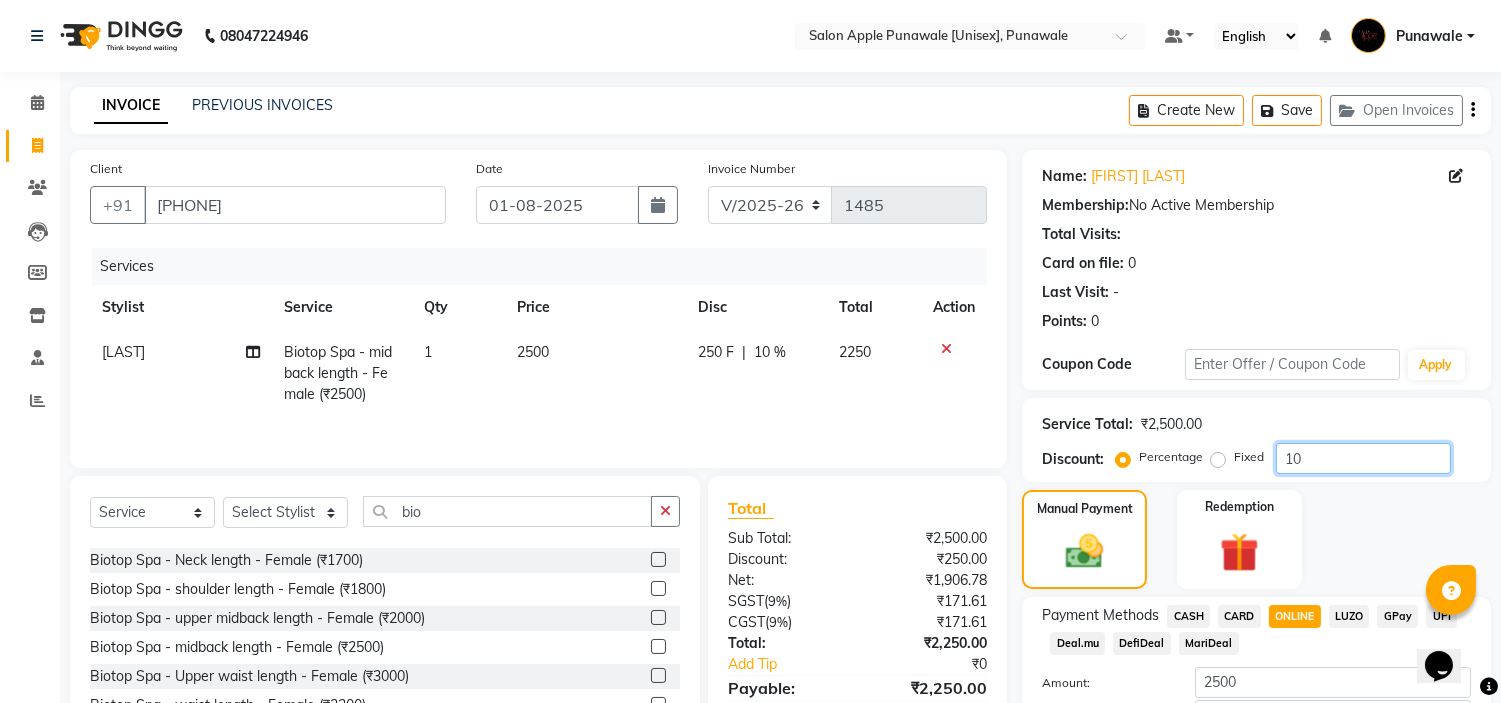 type on "10" 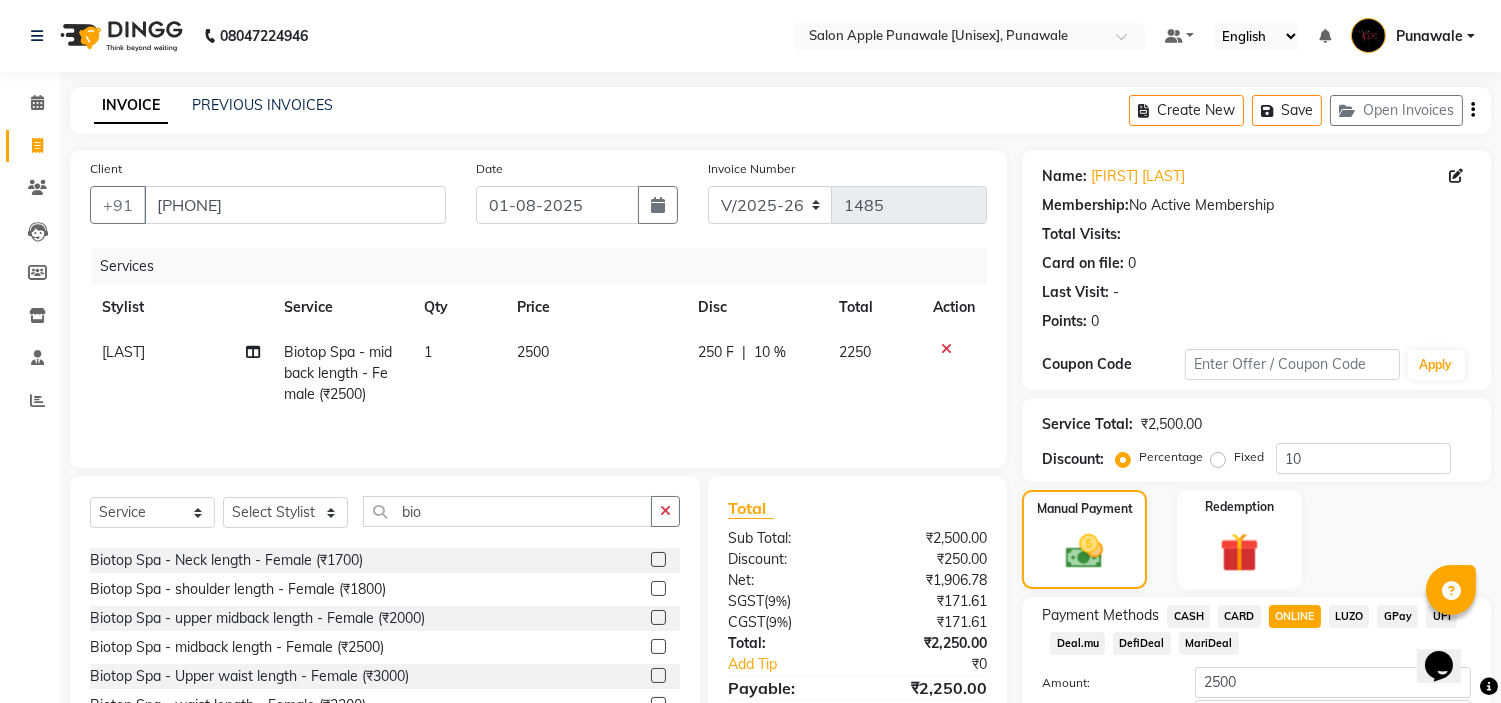 click on "Manual Payment Redemption" 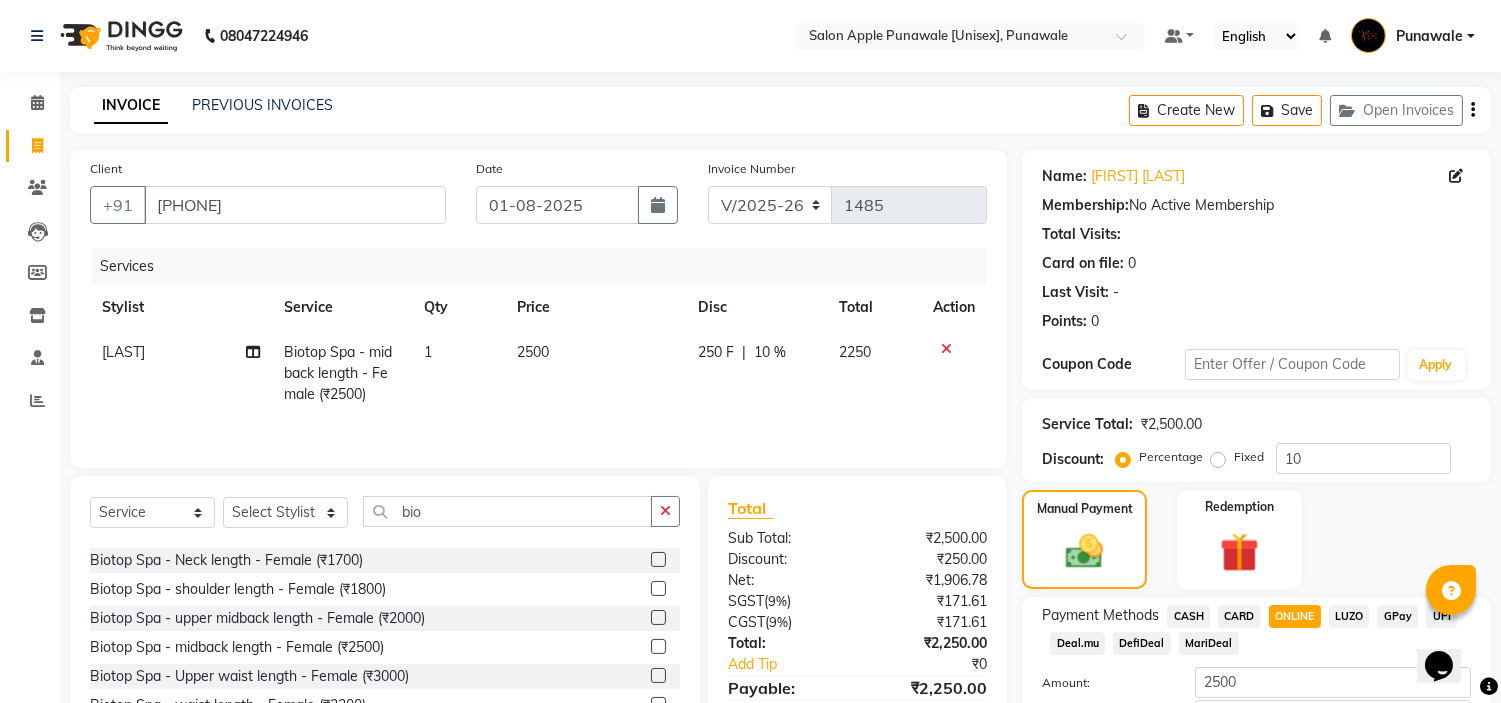 scroll, scrollTop: 141, scrollLeft: 0, axis: vertical 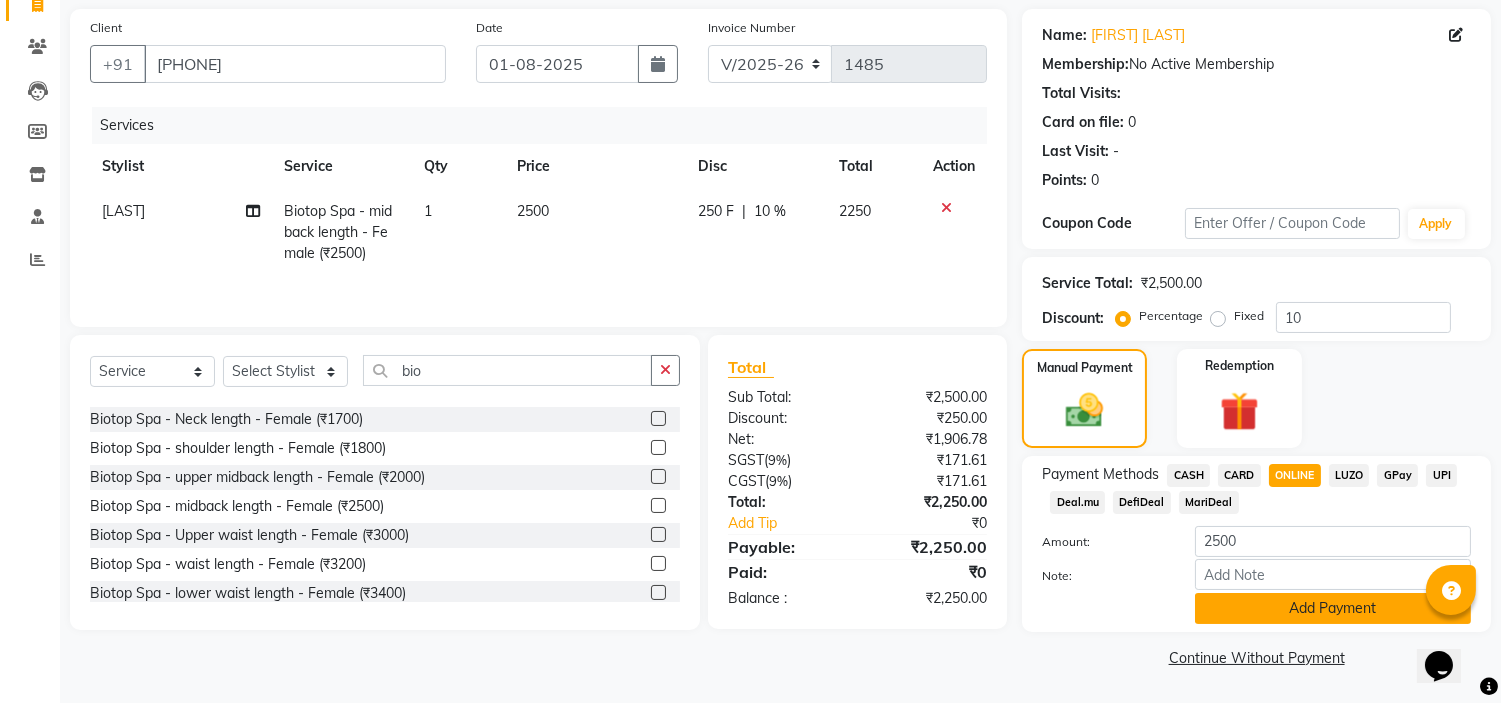 click on "Add Payment" 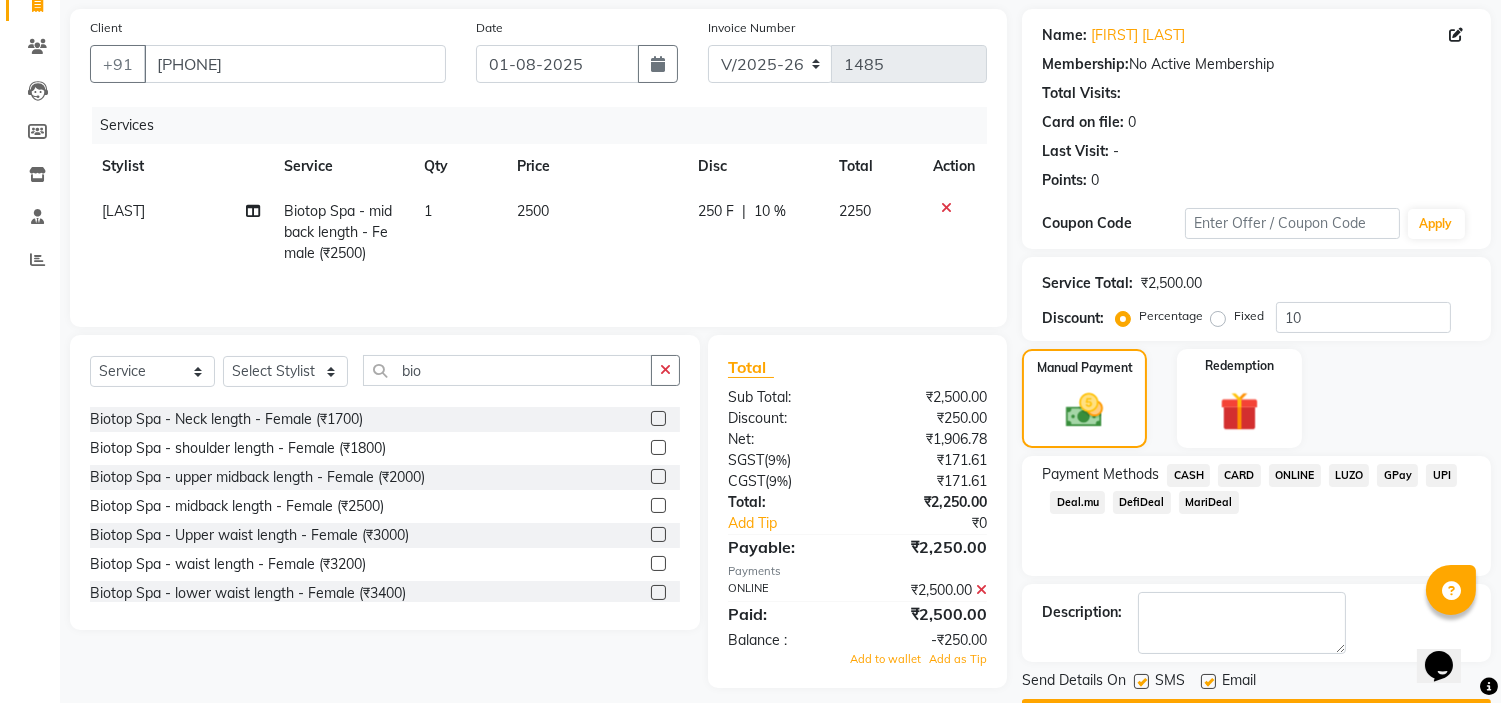 scroll, scrollTop: 196, scrollLeft: 0, axis: vertical 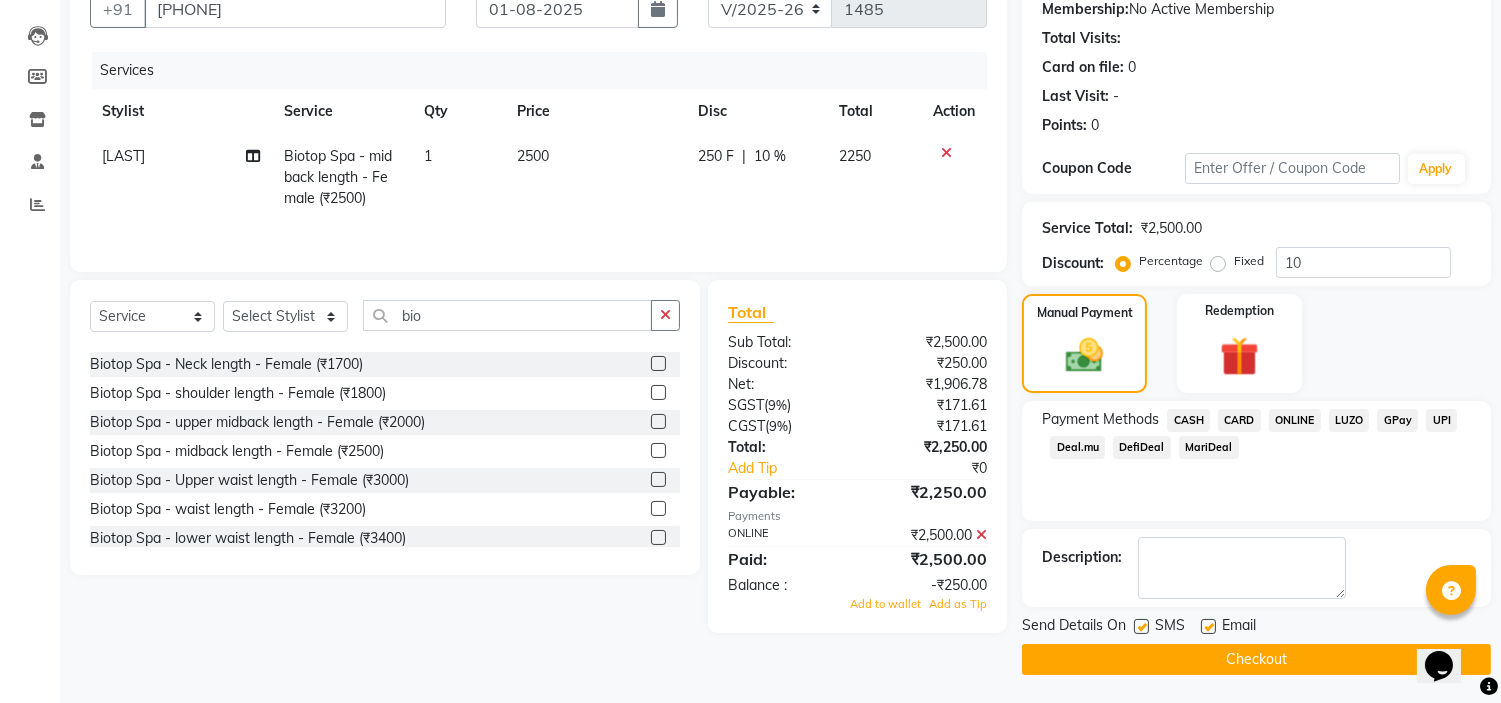 click on "Checkout" 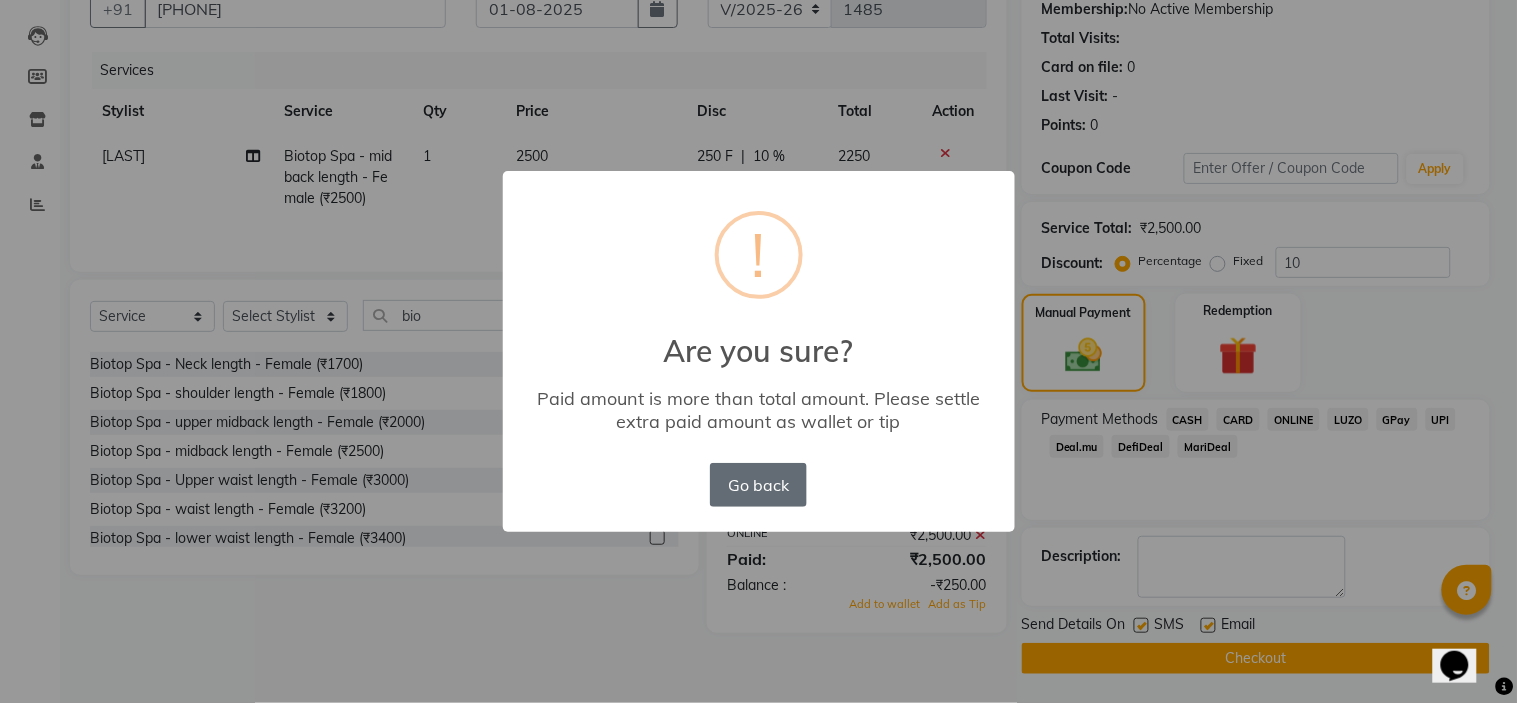 click on "Go back" at bounding box center [758, 485] 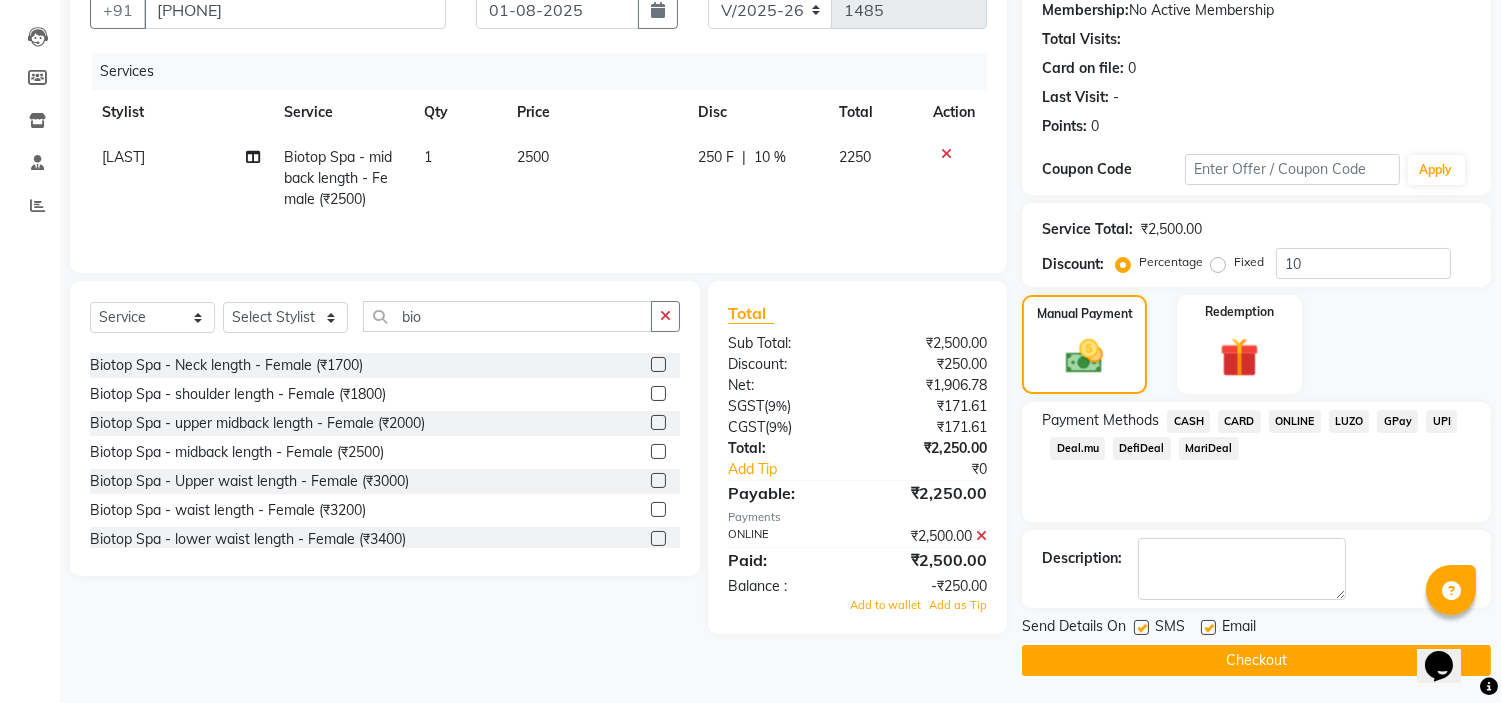 scroll, scrollTop: 0, scrollLeft: 0, axis: both 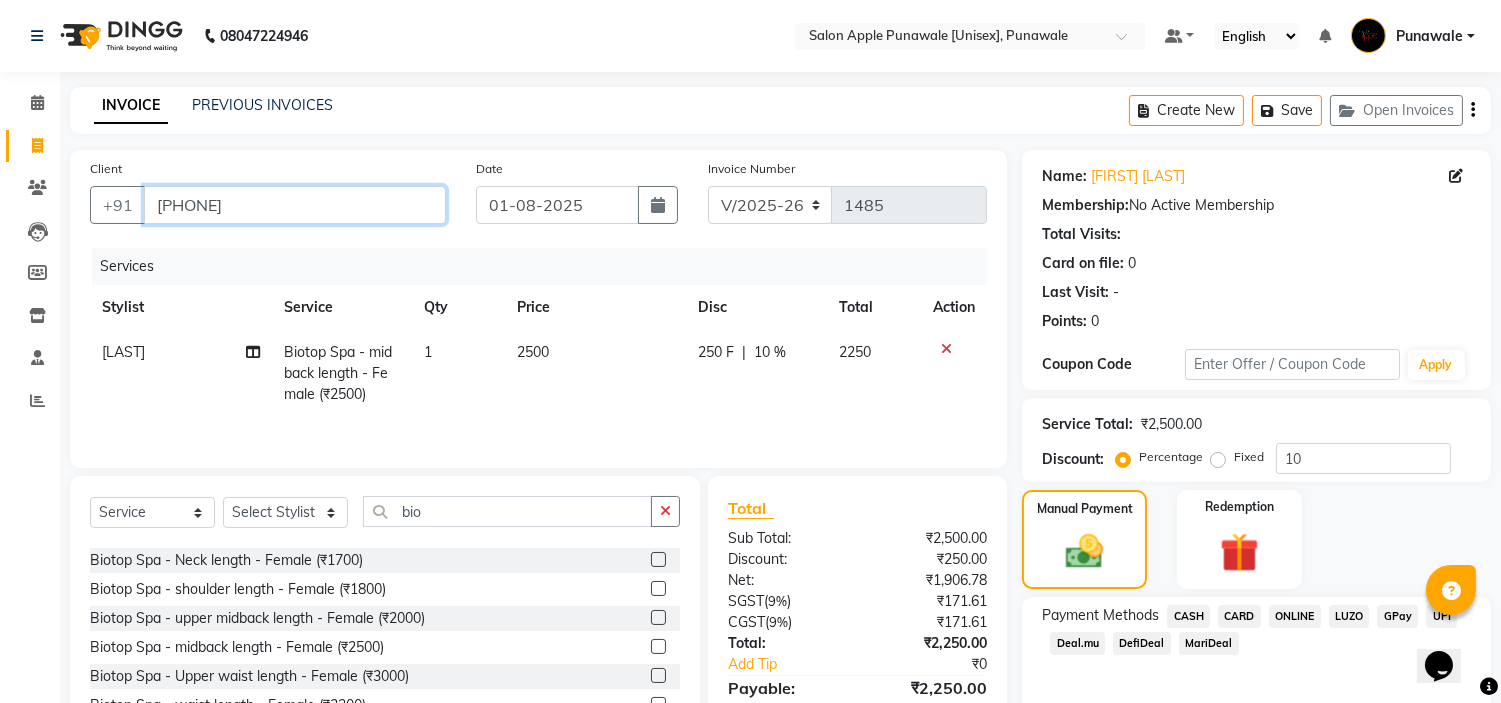 click on "[PHONE]" at bounding box center (295, 205) 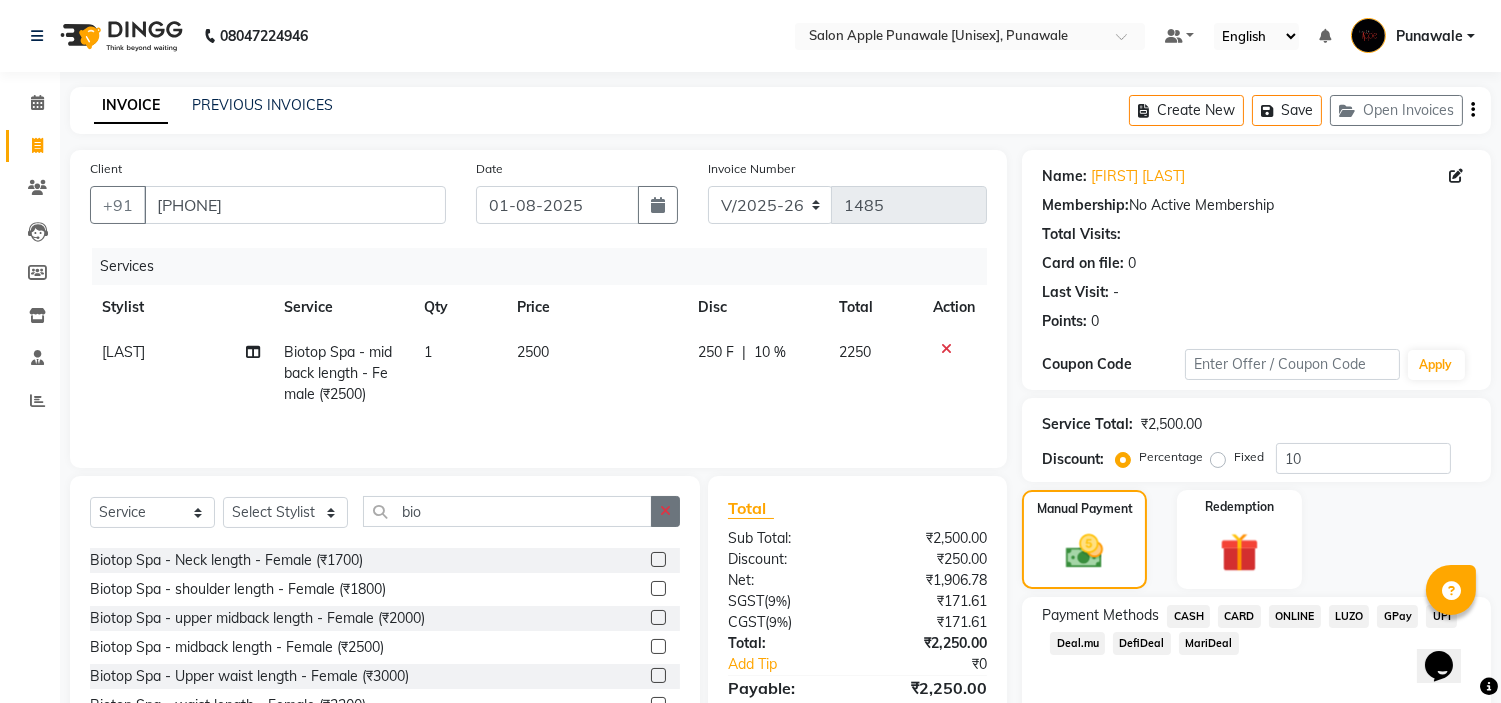 click 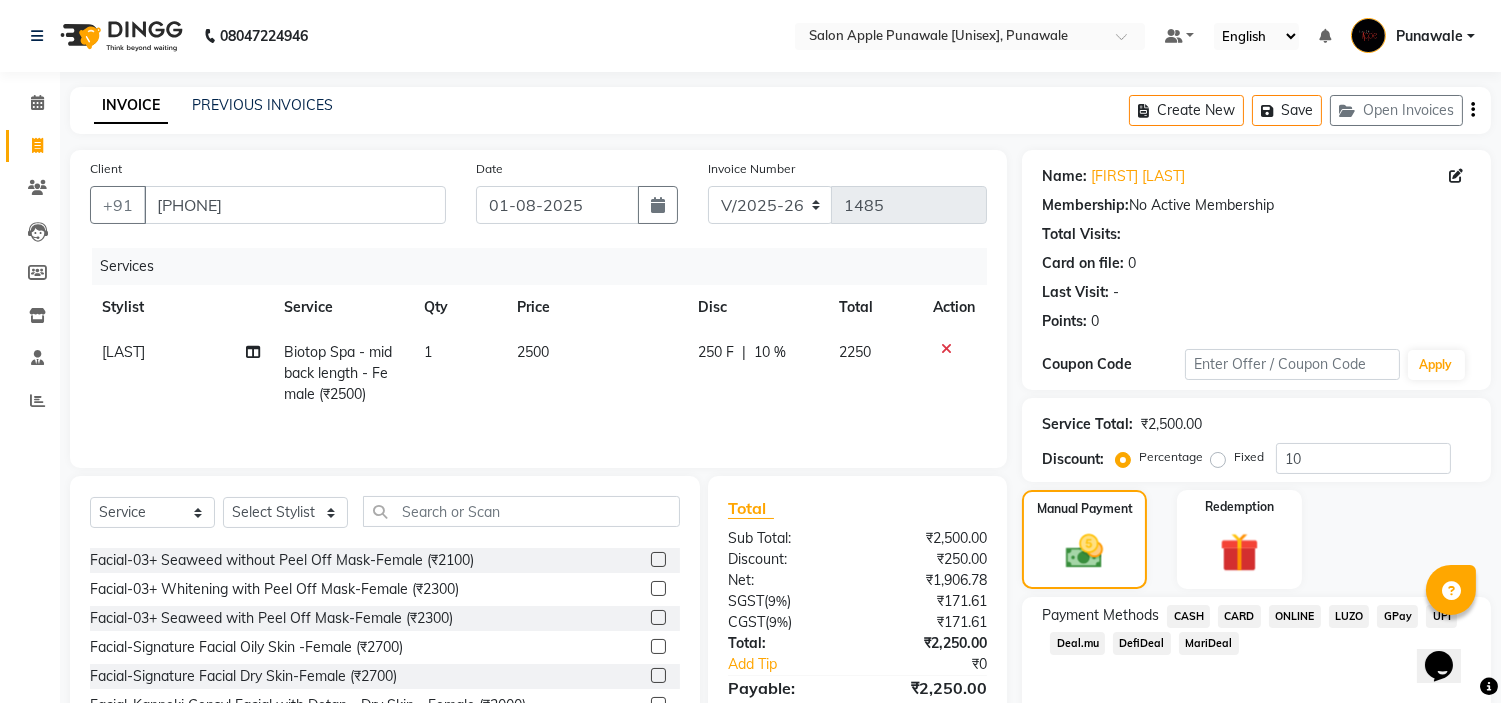 click 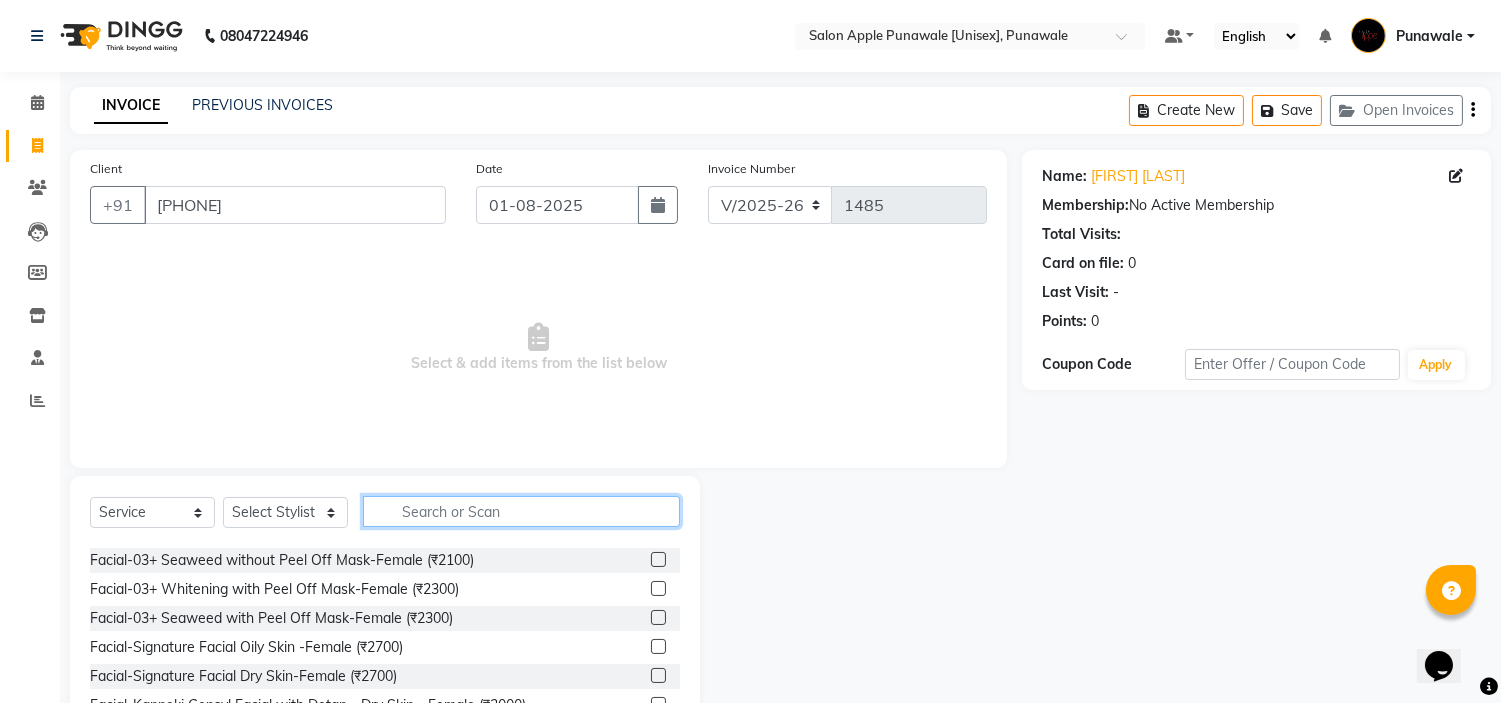 click 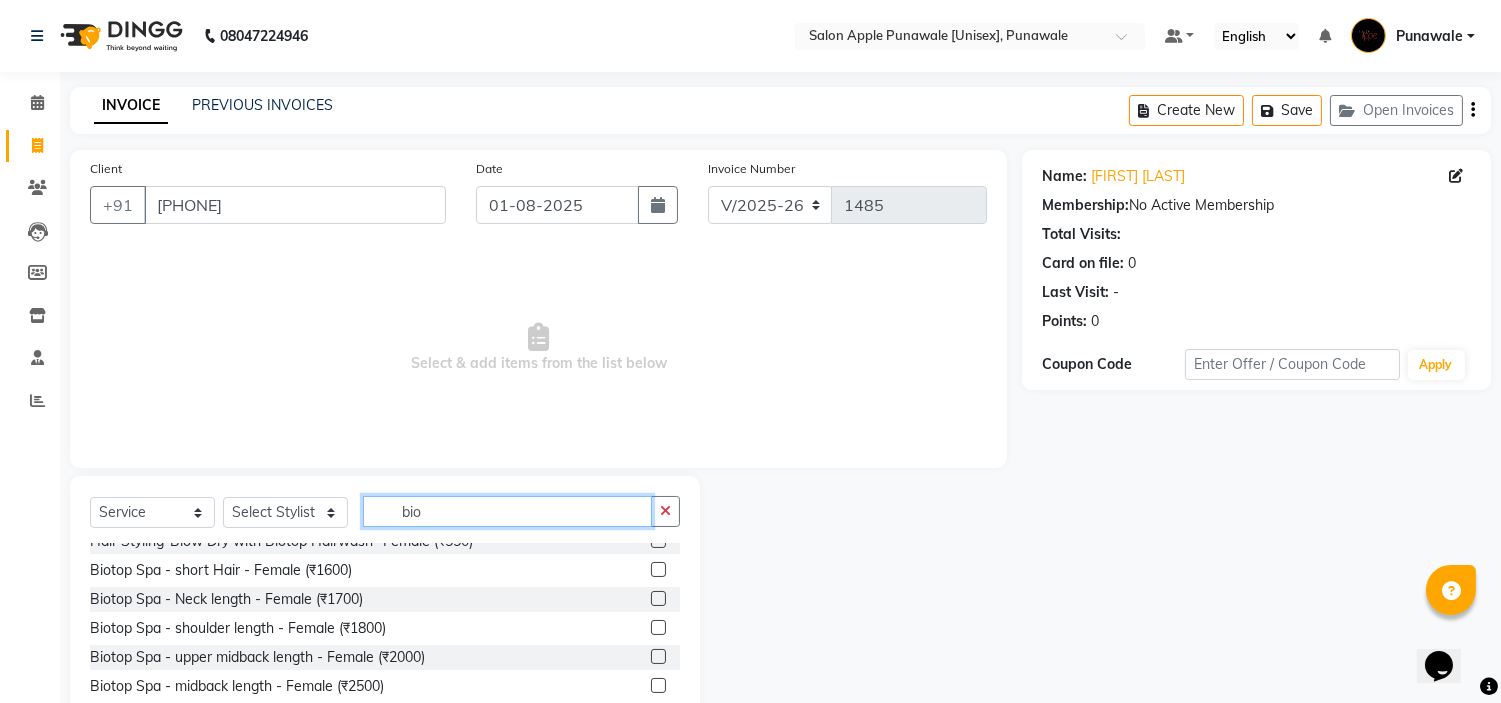 scroll, scrollTop: 111, scrollLeft: 0, axis: vertical 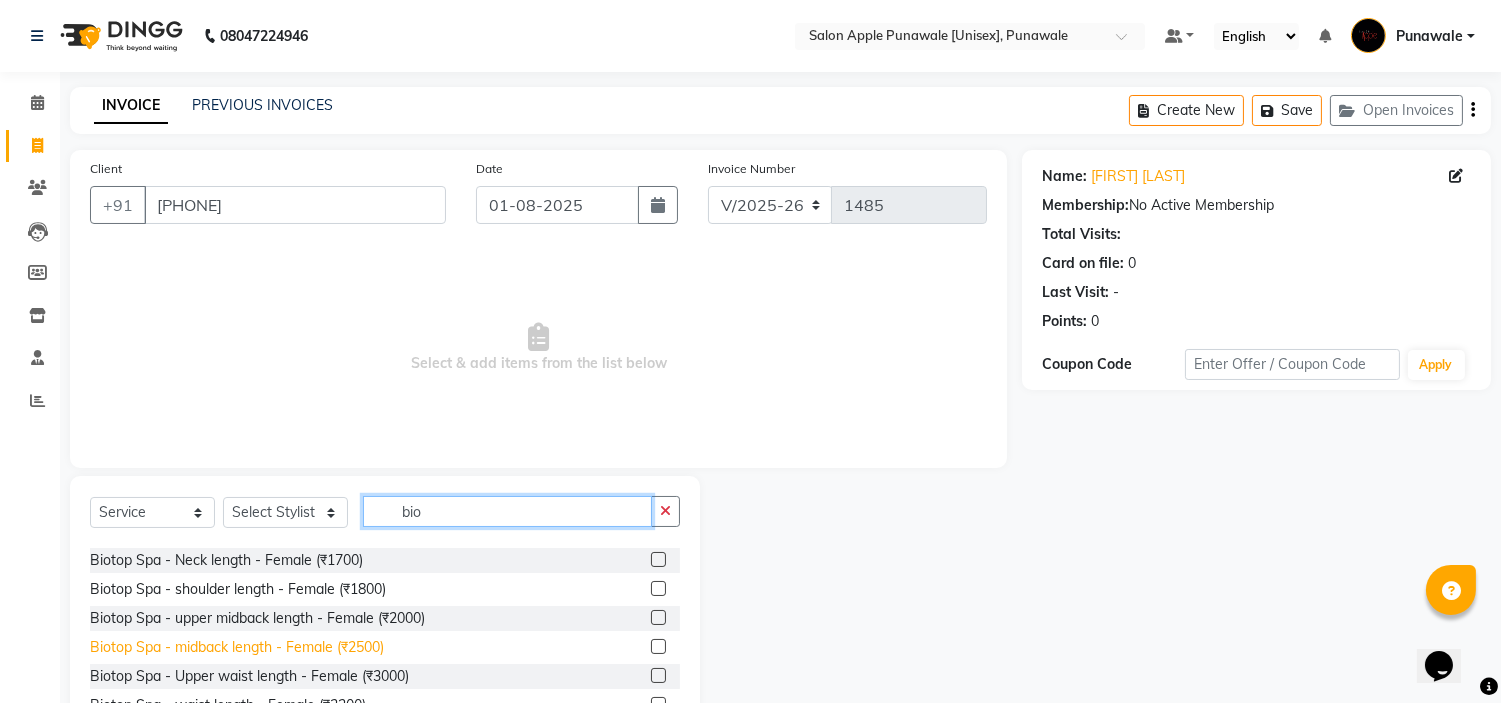 type on "bio" 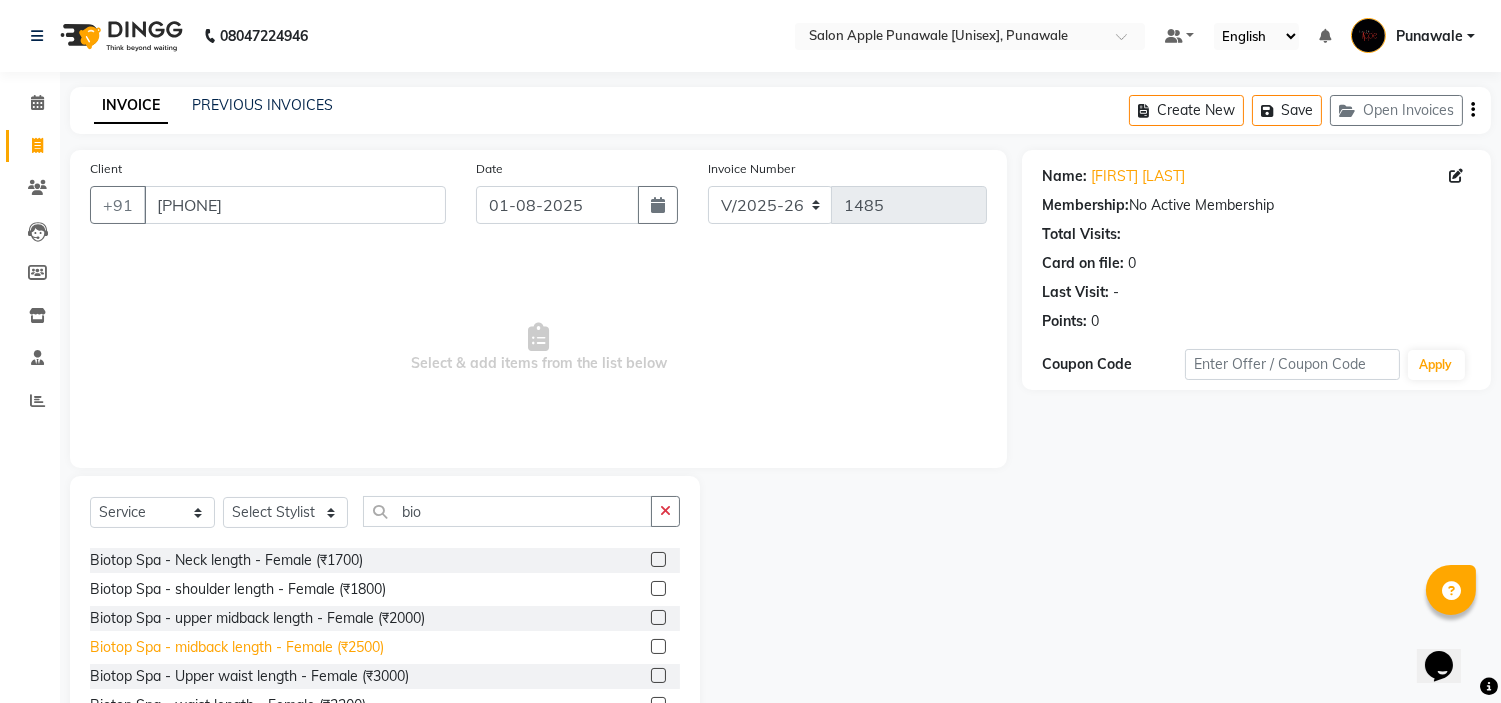 click on "Biotop Spa - midback length - Female (₹2500)" 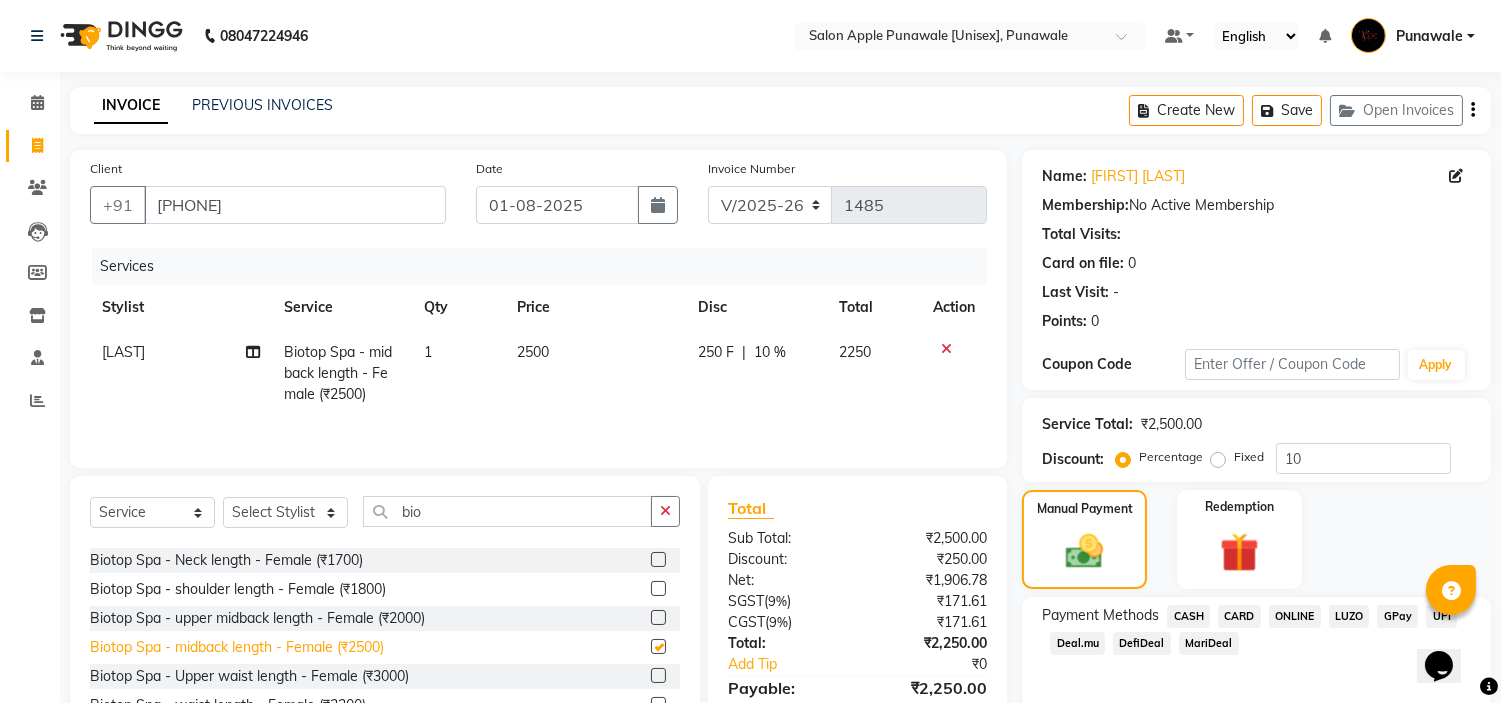 checkbox on "false" 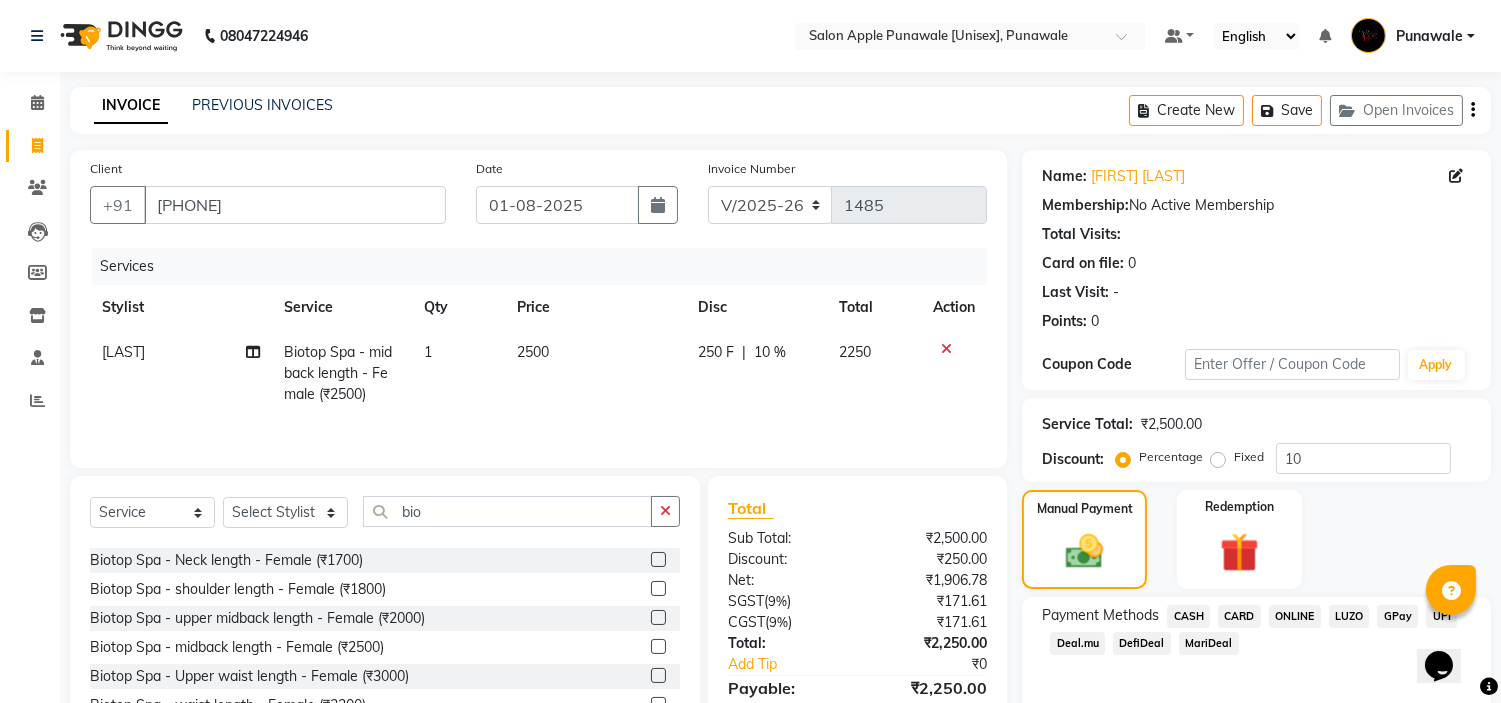 scroll, scrollTop: 196, scrollLeft: 0, axis: vertical 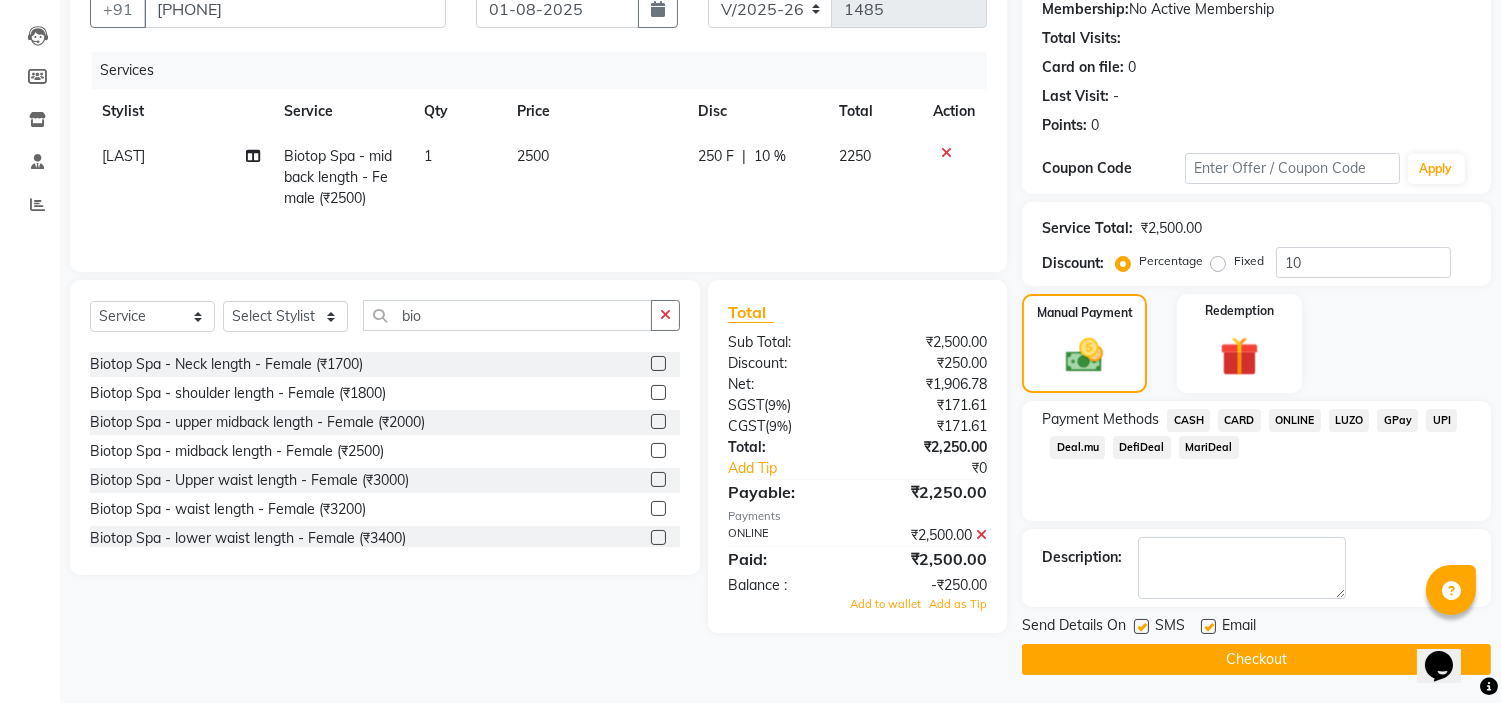 click on "Checkout" 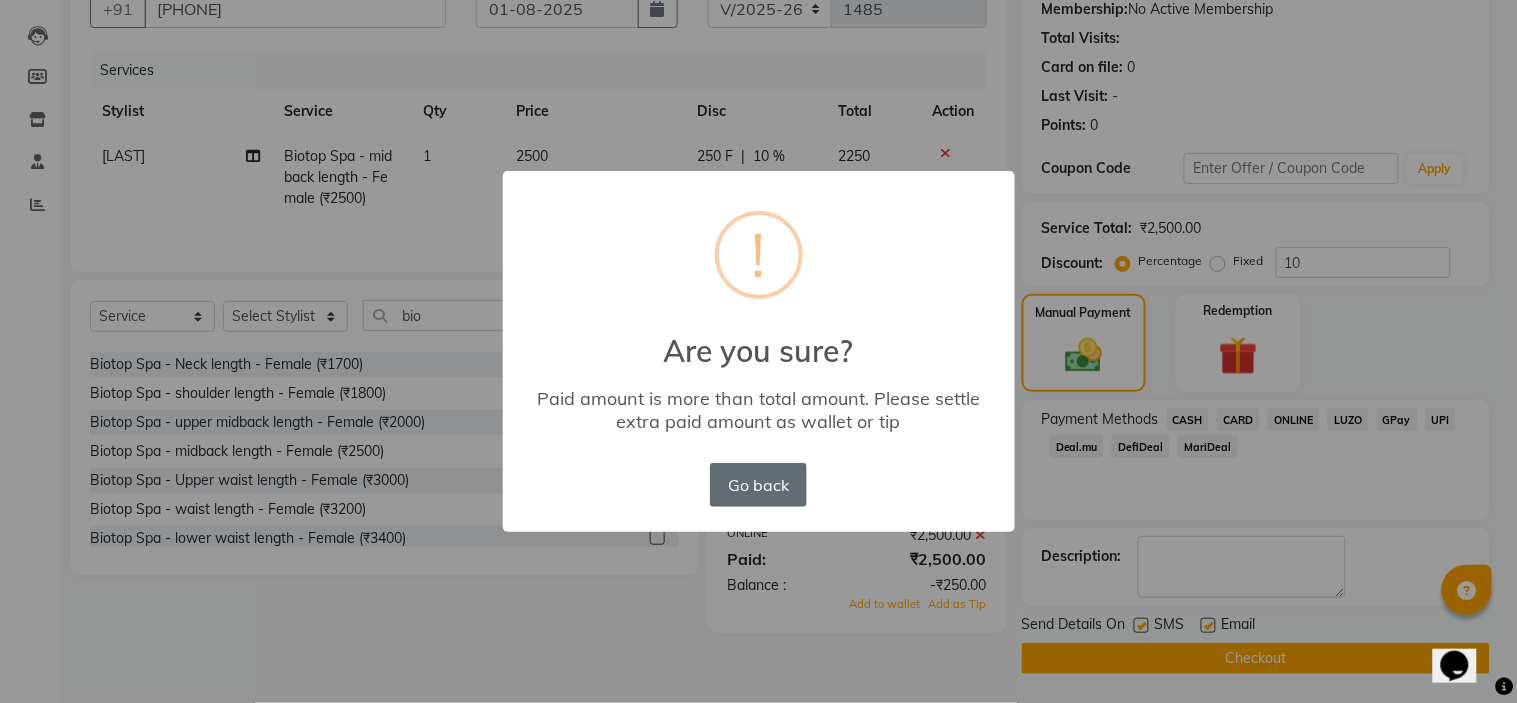 click on "Go back" at bounding box center [758, 485] 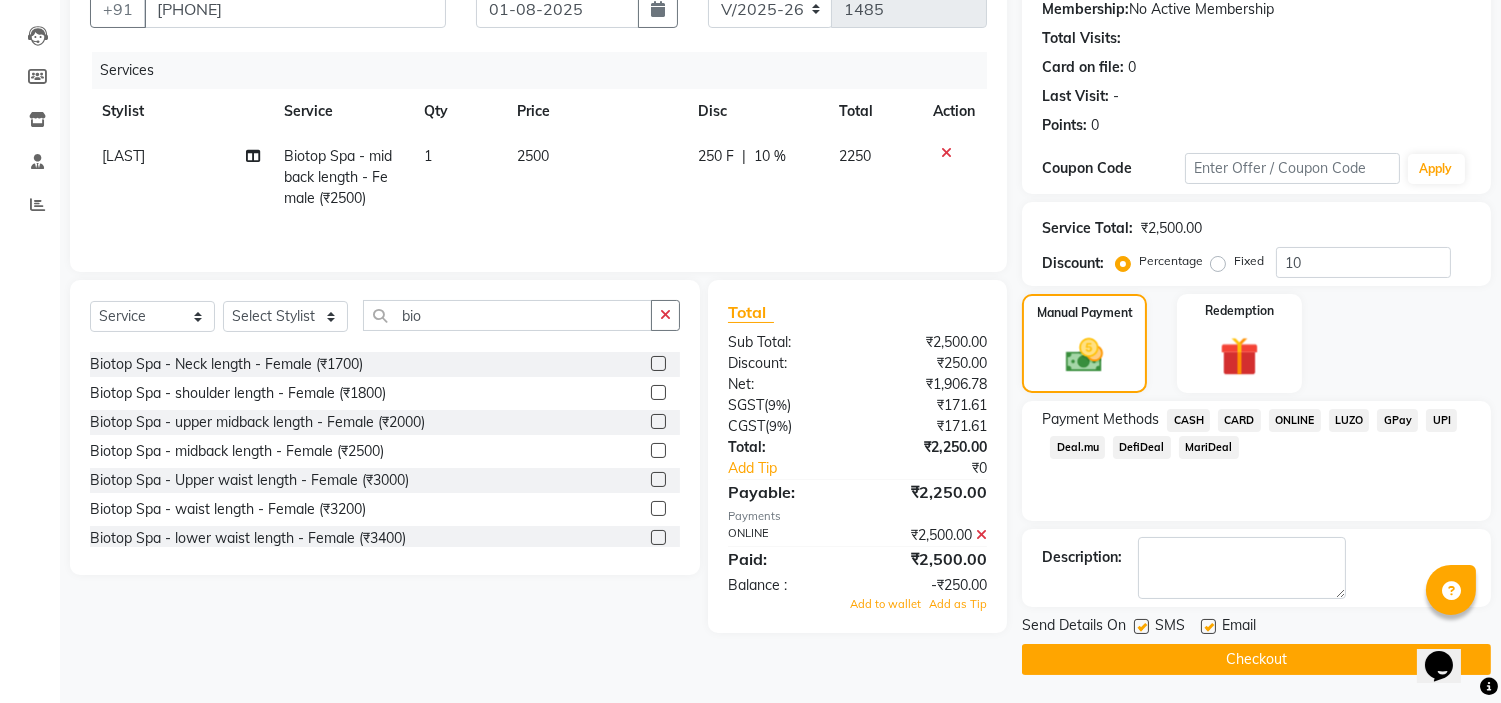 click 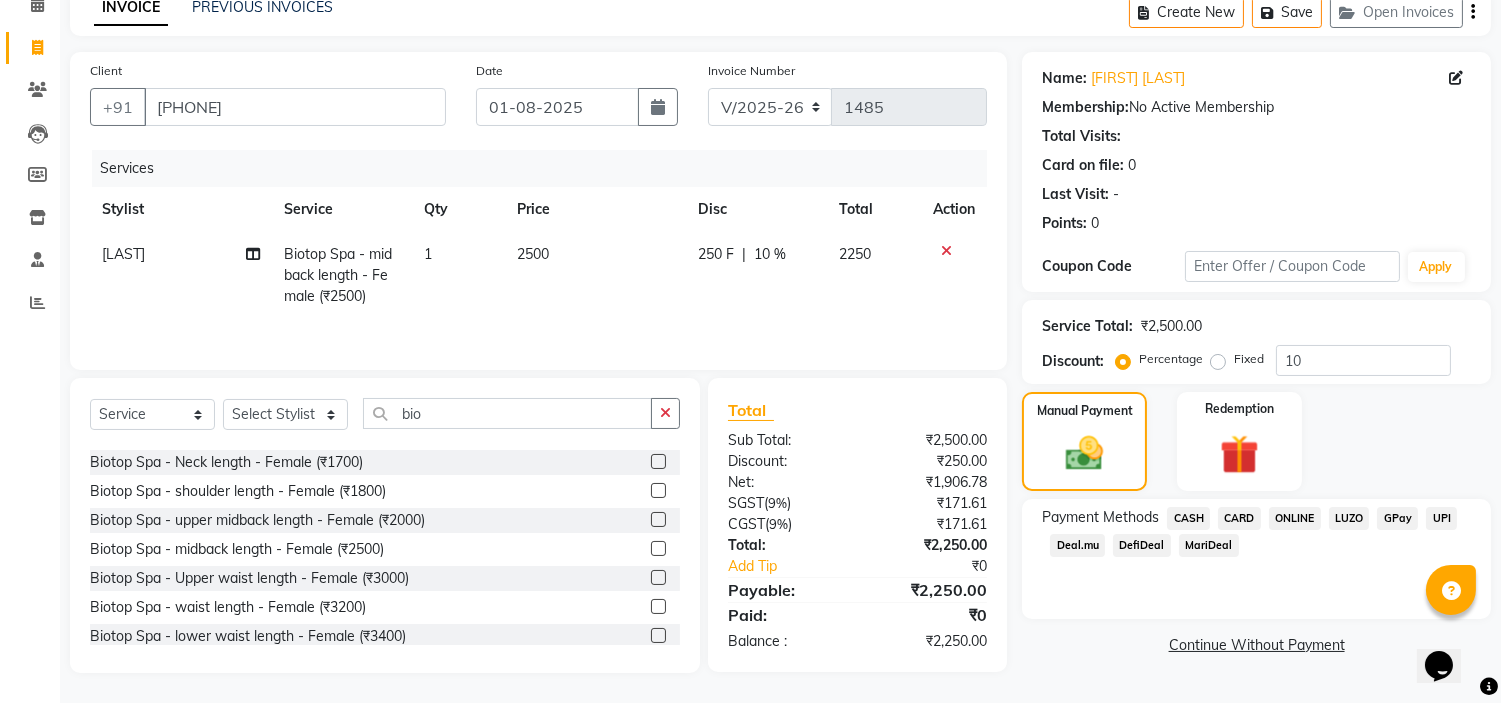 scroll, scrollTop: 100, scrollLeft: 0, axis: vertical 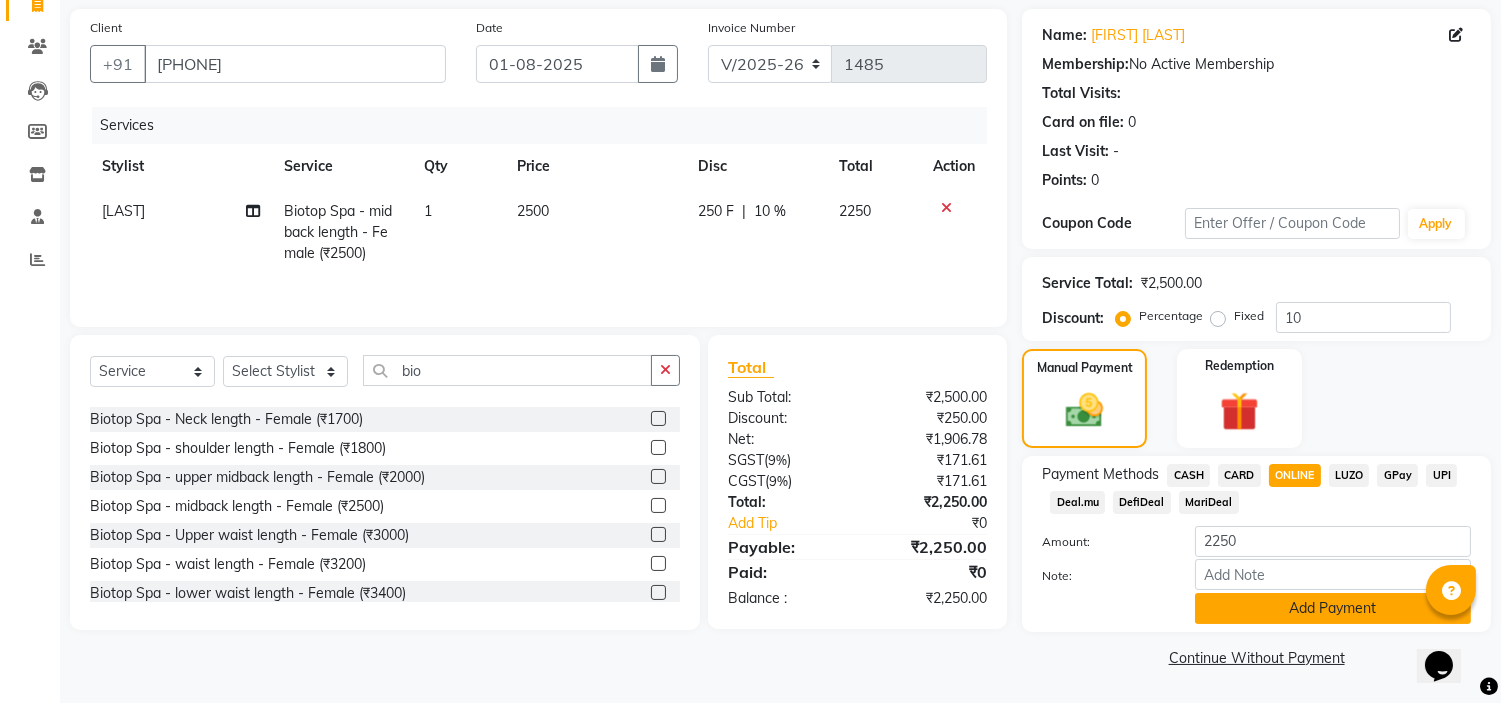 click on "Add Payment" 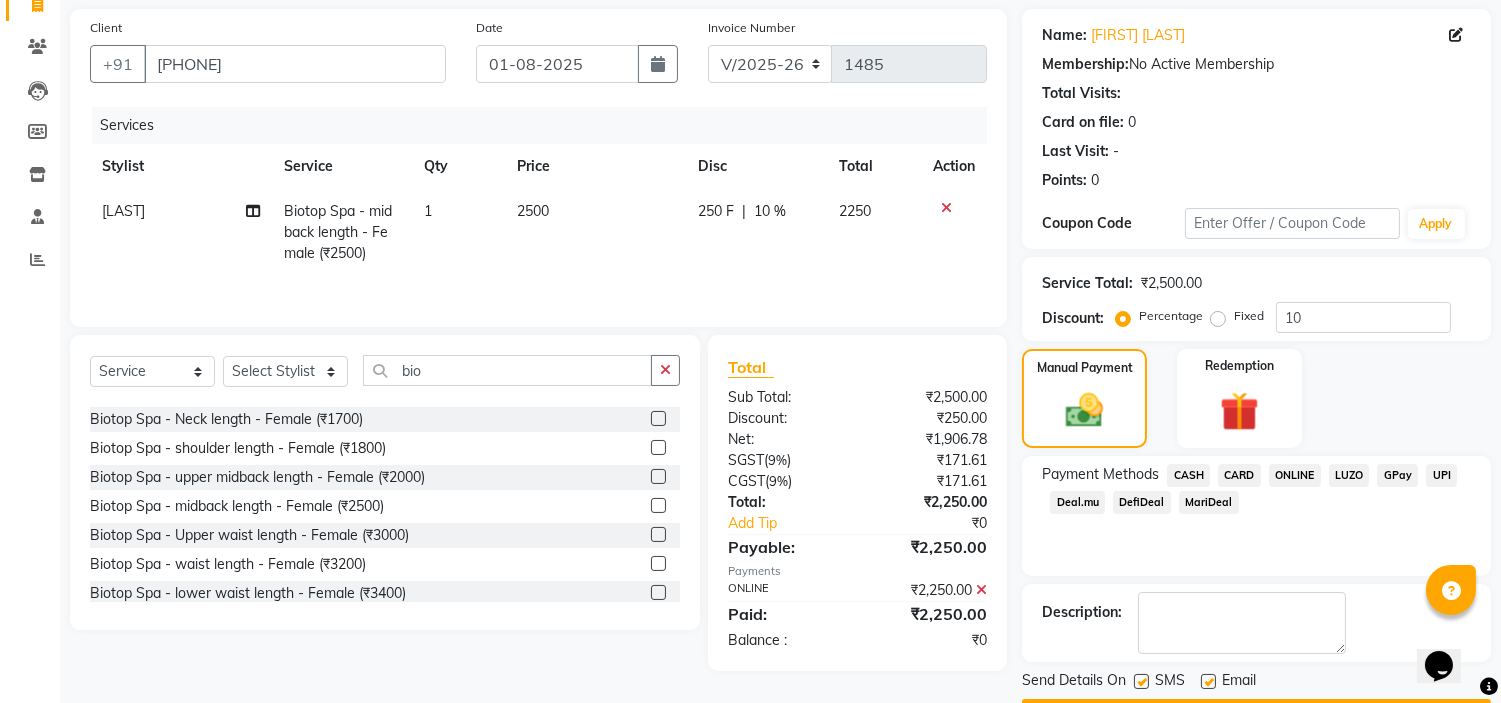 scroll, scrollTop: 196, scrollLeft: 0, axis: vertical 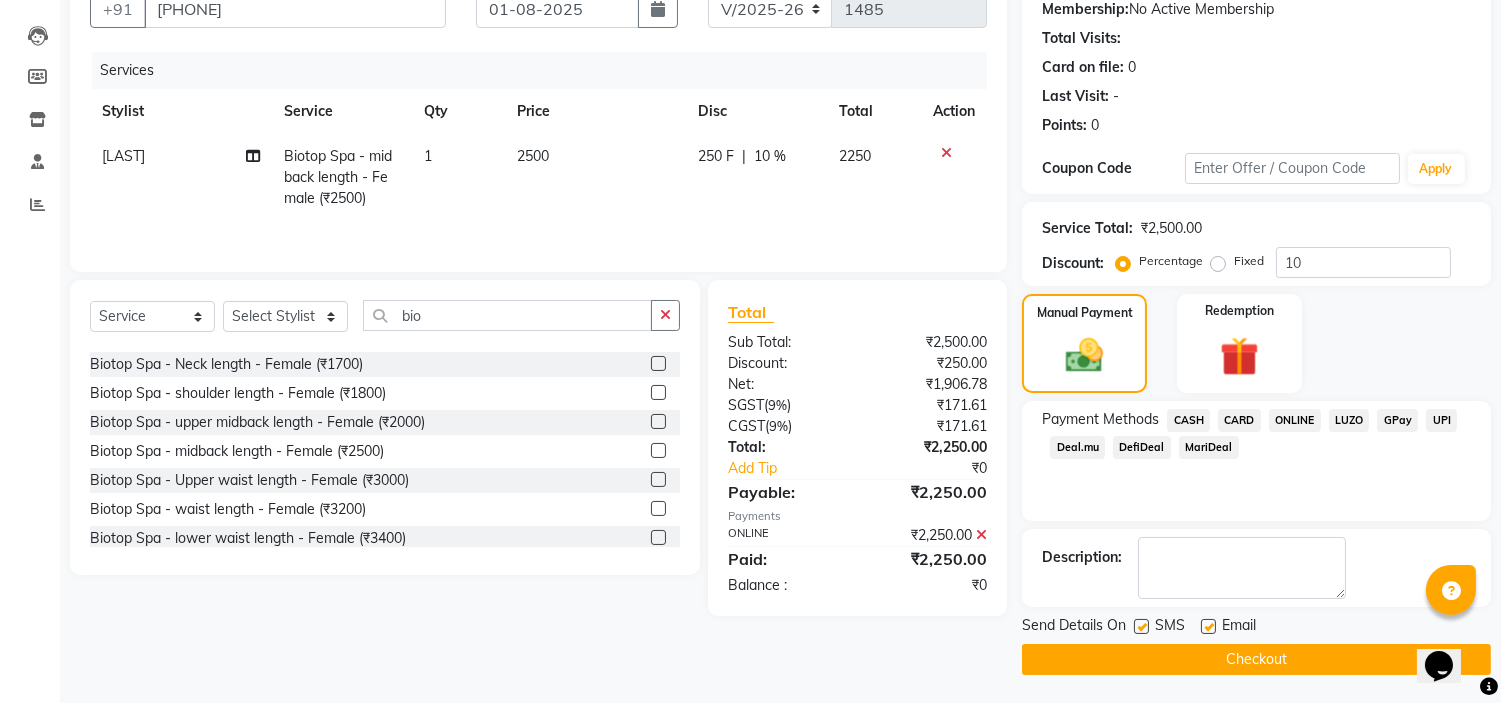 click on "Checkout" 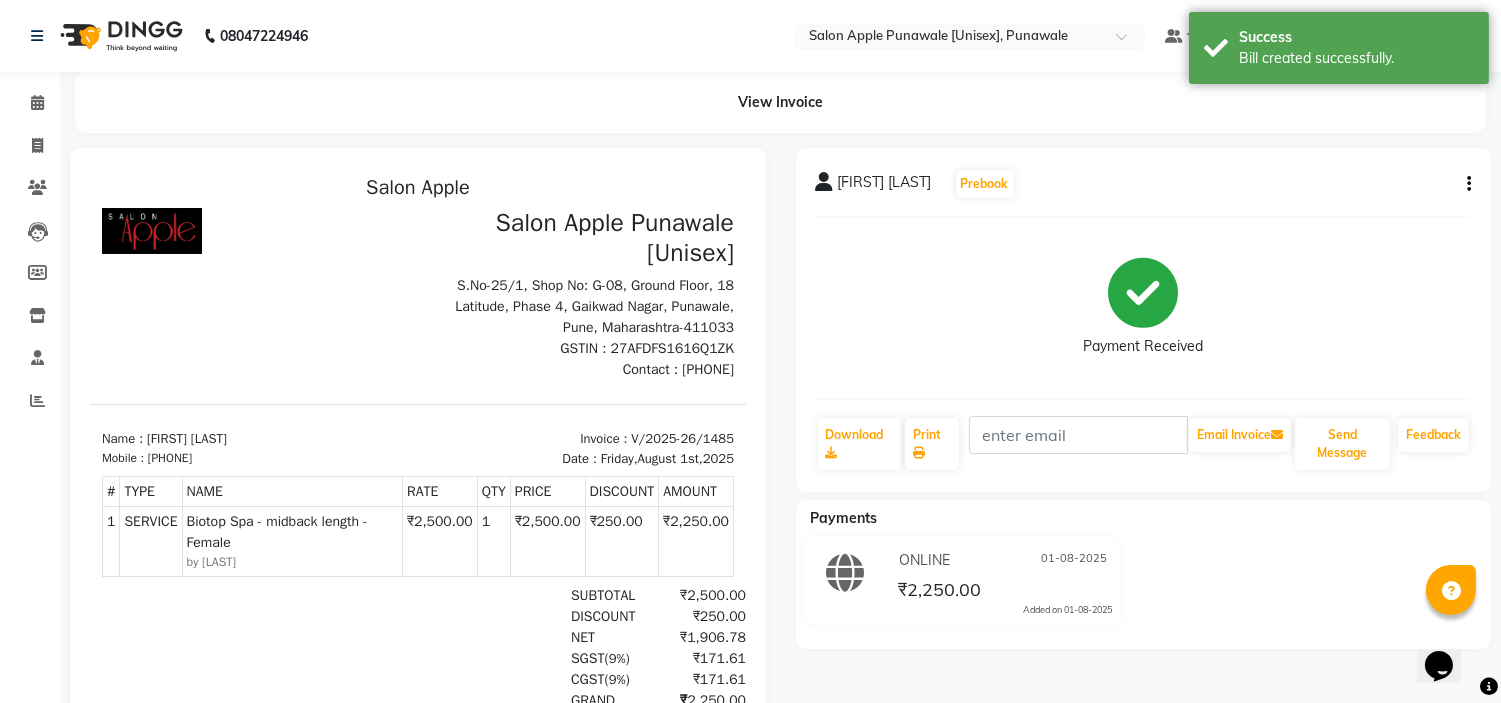 scroll, scrollTop: 222, scrollLeft: 0, axis: vertical 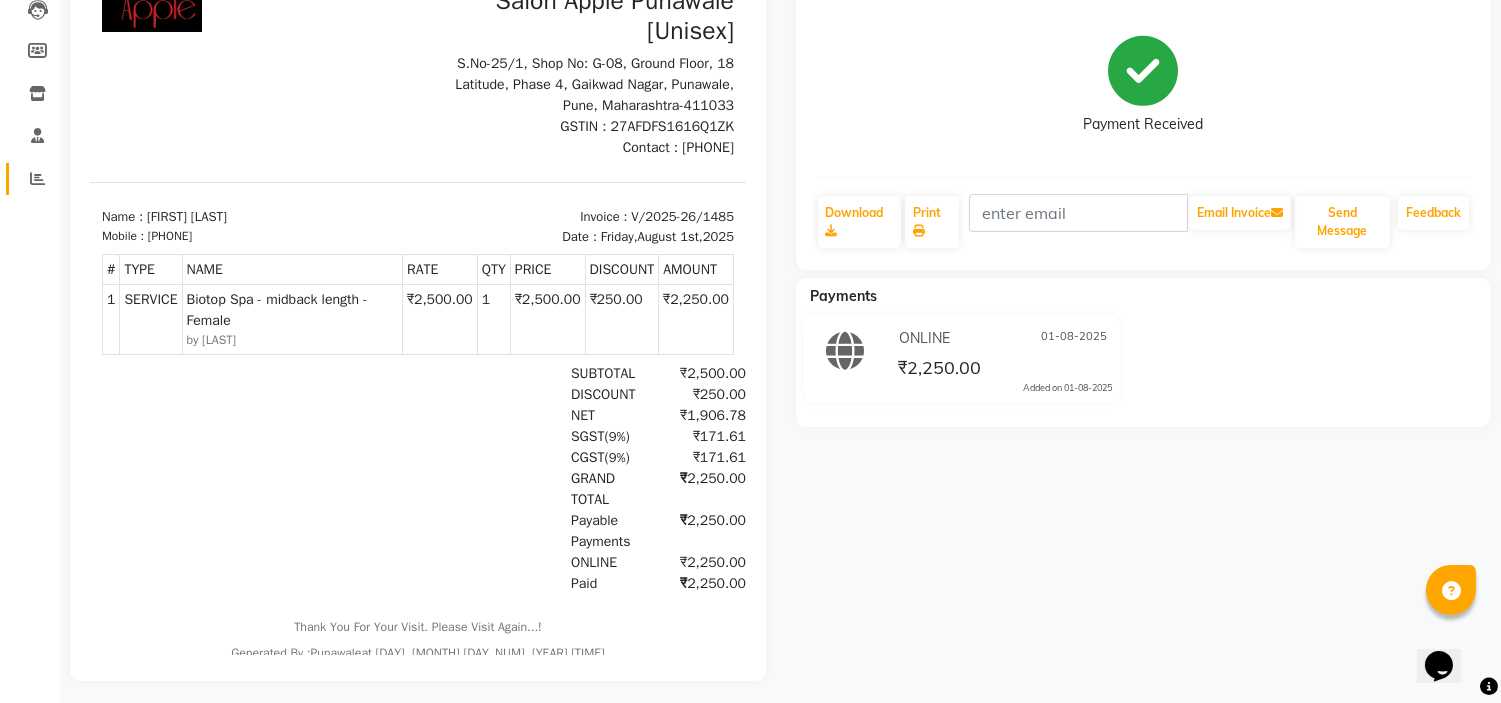 click on "Reports" 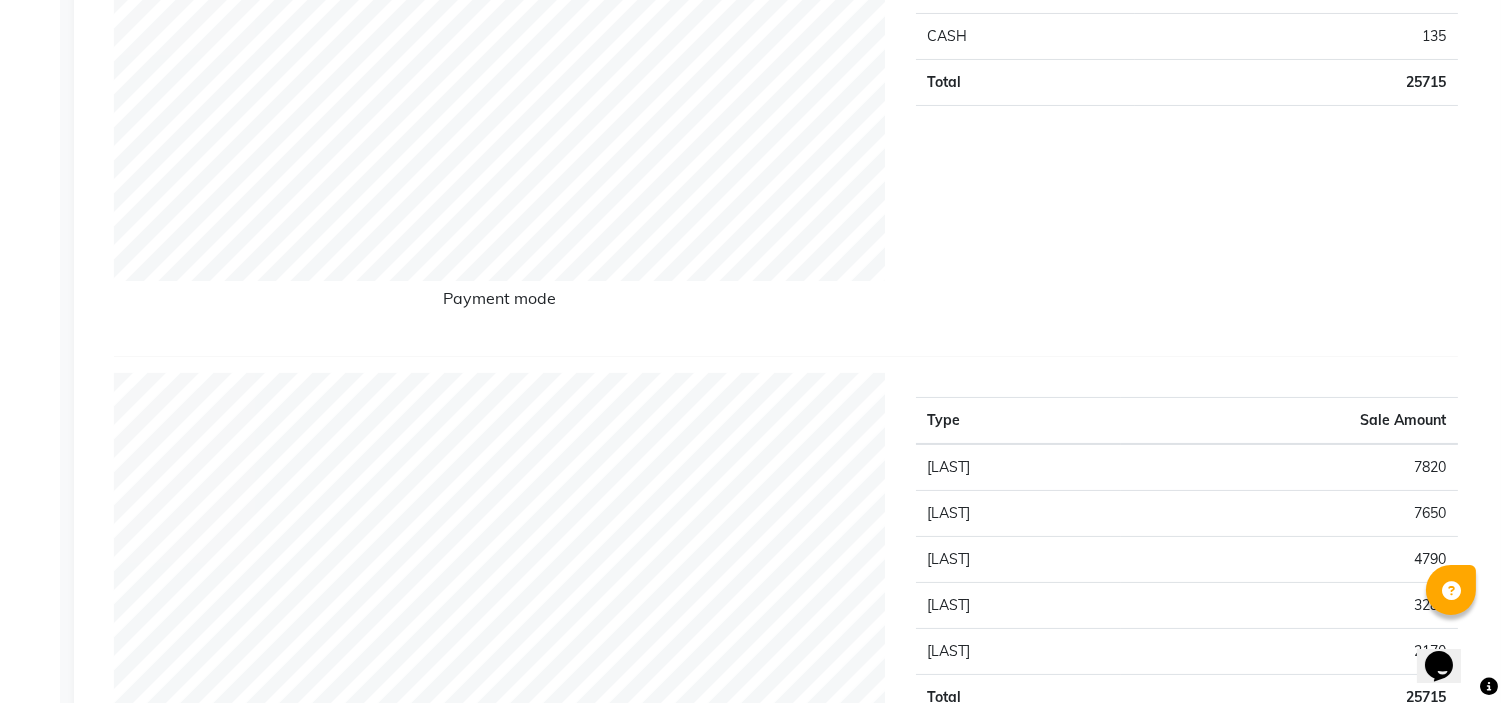scroll, scrollTop: 0, scrollLeft: 0, axis: both 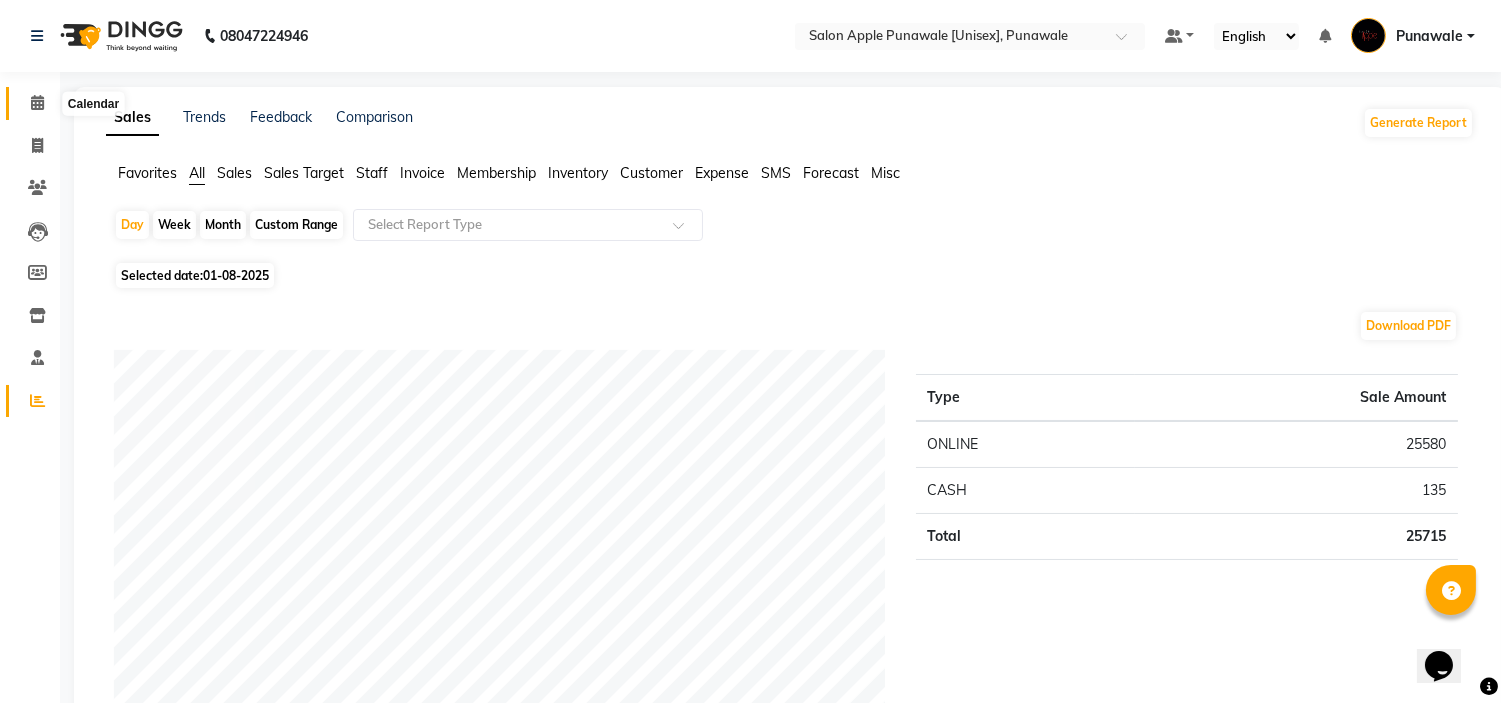 click 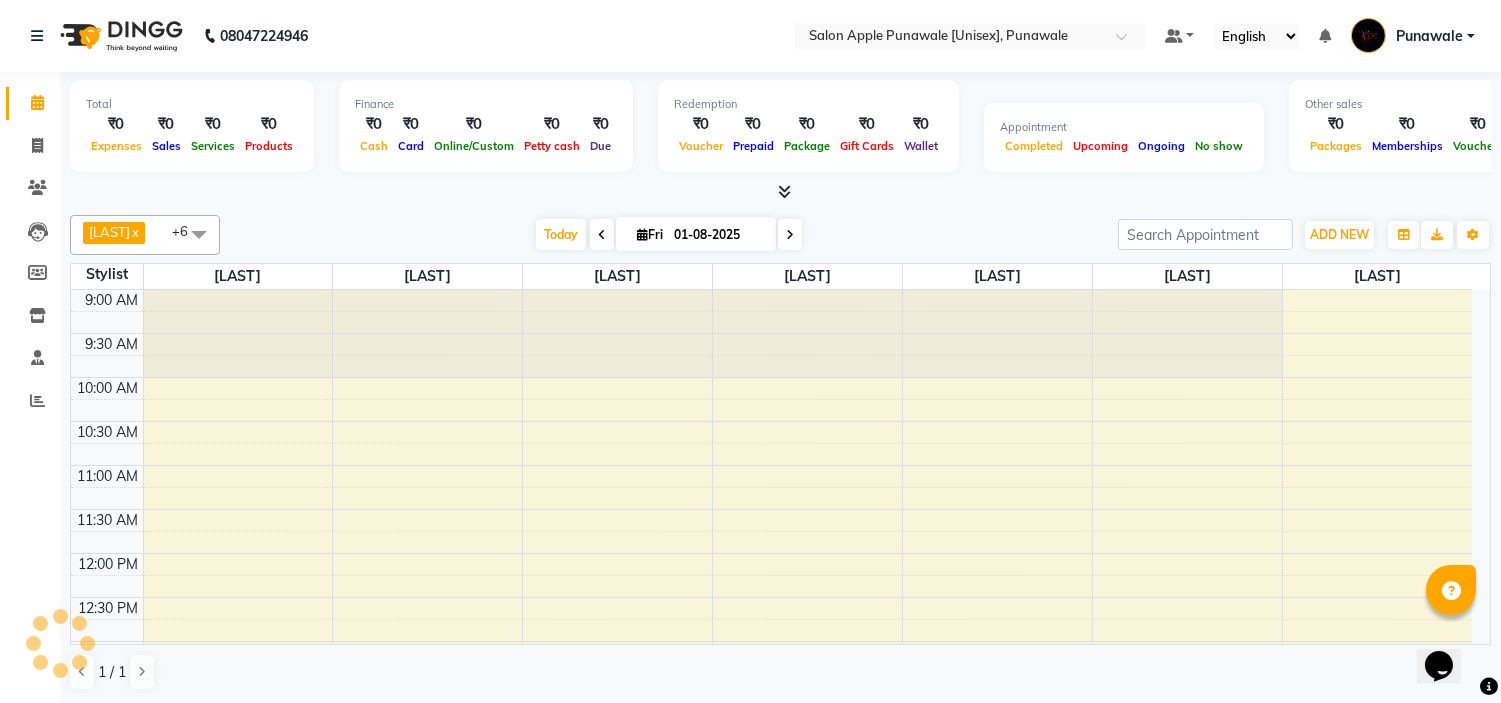 scroll, scrollTop: 0, scrollLeft: 0, axis: both 